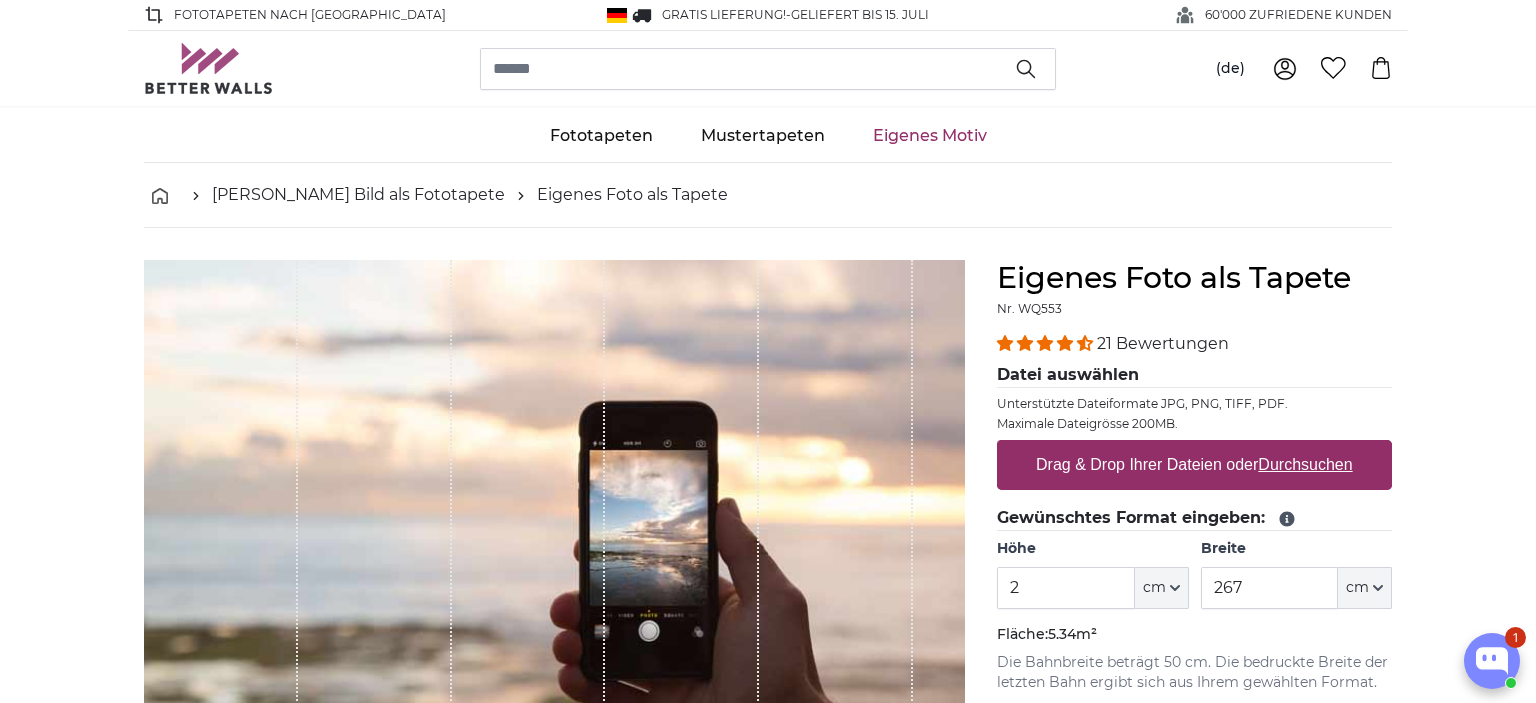 scroll, scrollTop: 106, scrollLeft: 0, axis: vertical 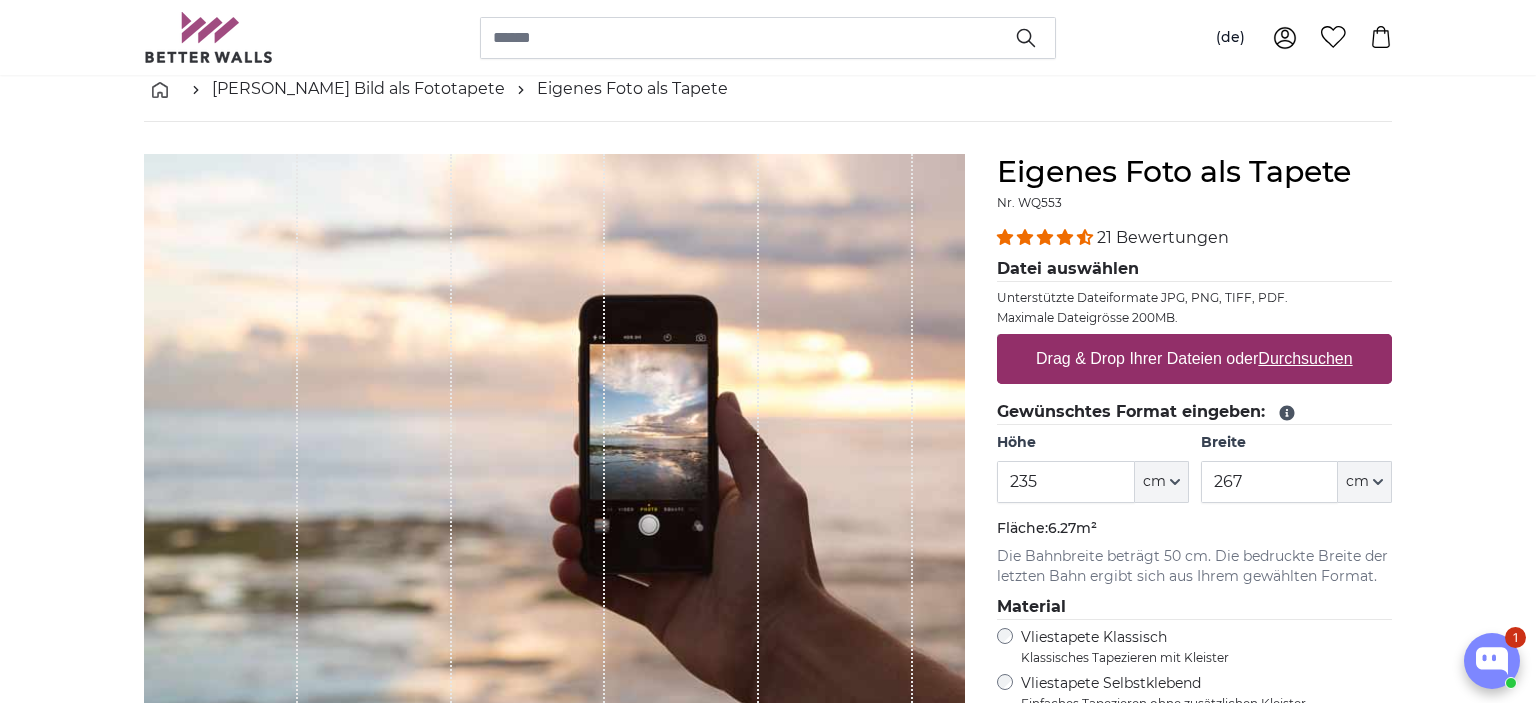 type on "235" 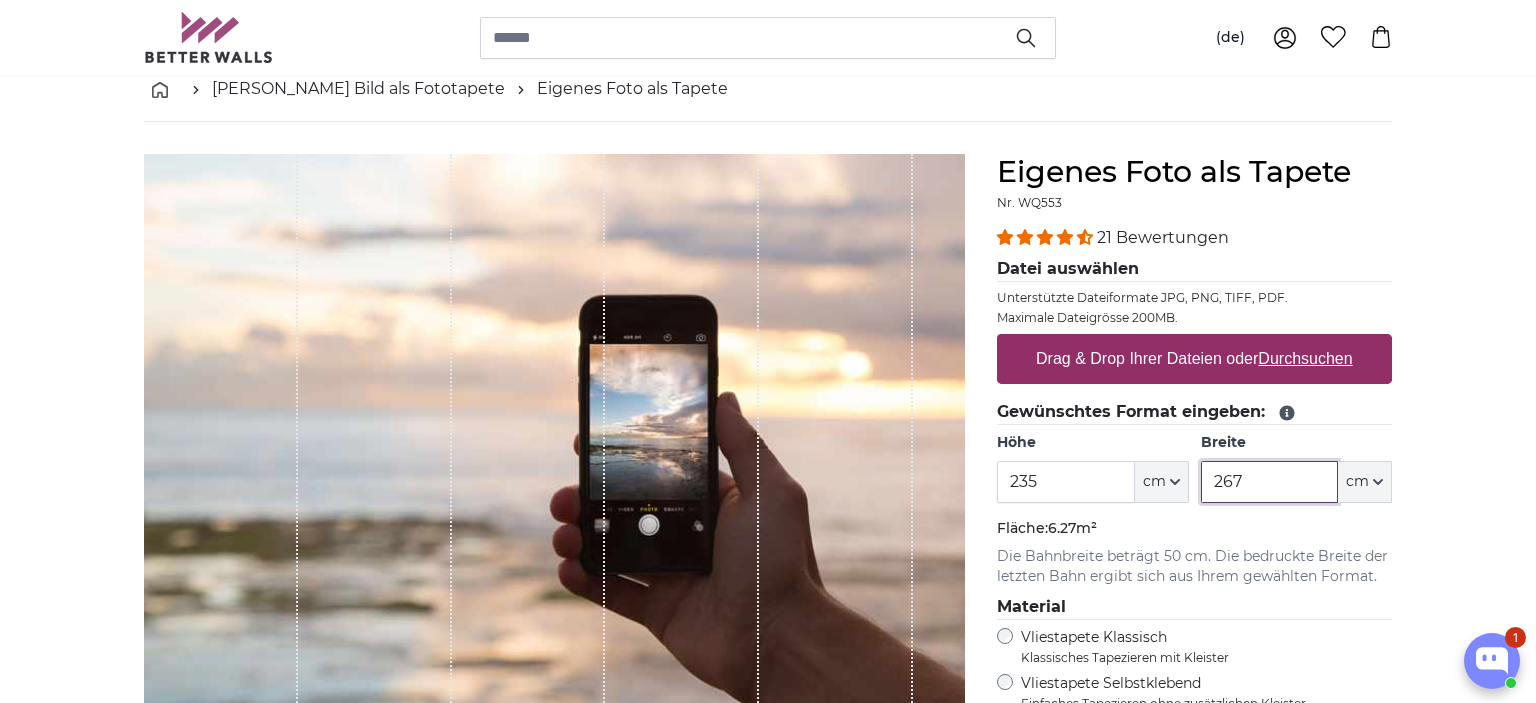 click on "267" at bounding box center [1269, 482] 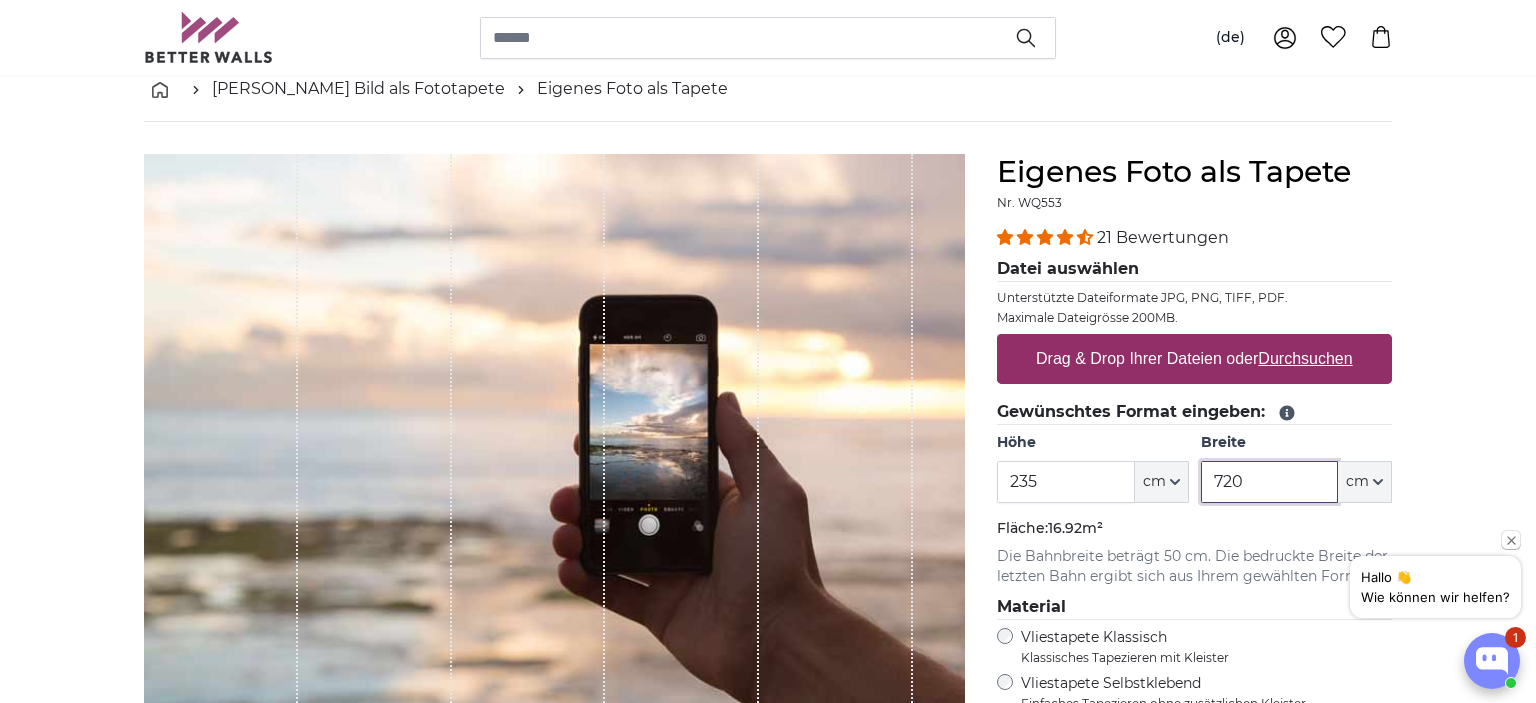 type on "720" 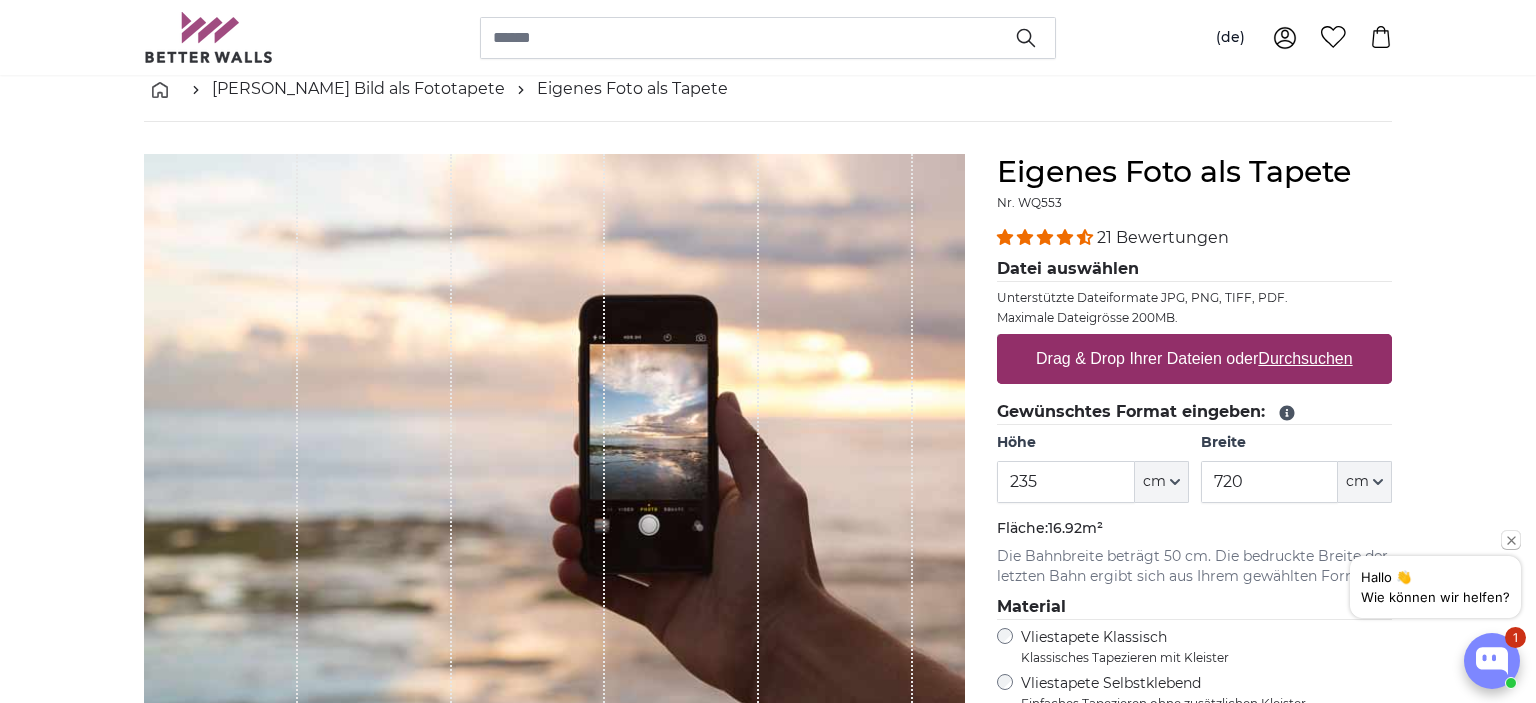 click on "[PERSON_NAME] Bild als Fototapete
Eigenes Foto als Tapete
Eigenes Foto als Tapete
Abbrechen
Bild zuschneiden" at bounding box center [768, 2536] 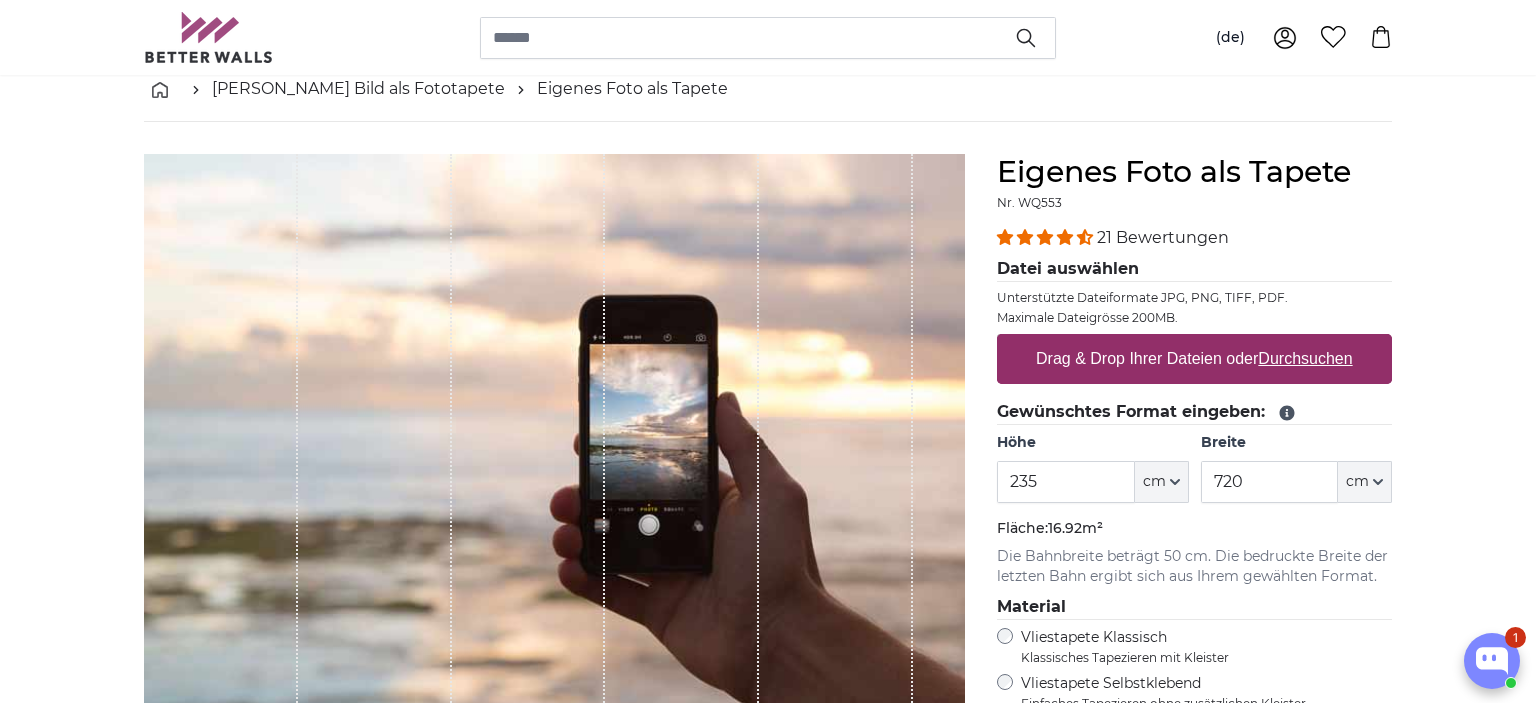 click on "Durchsuchen" at bounding box center (1306, 358) 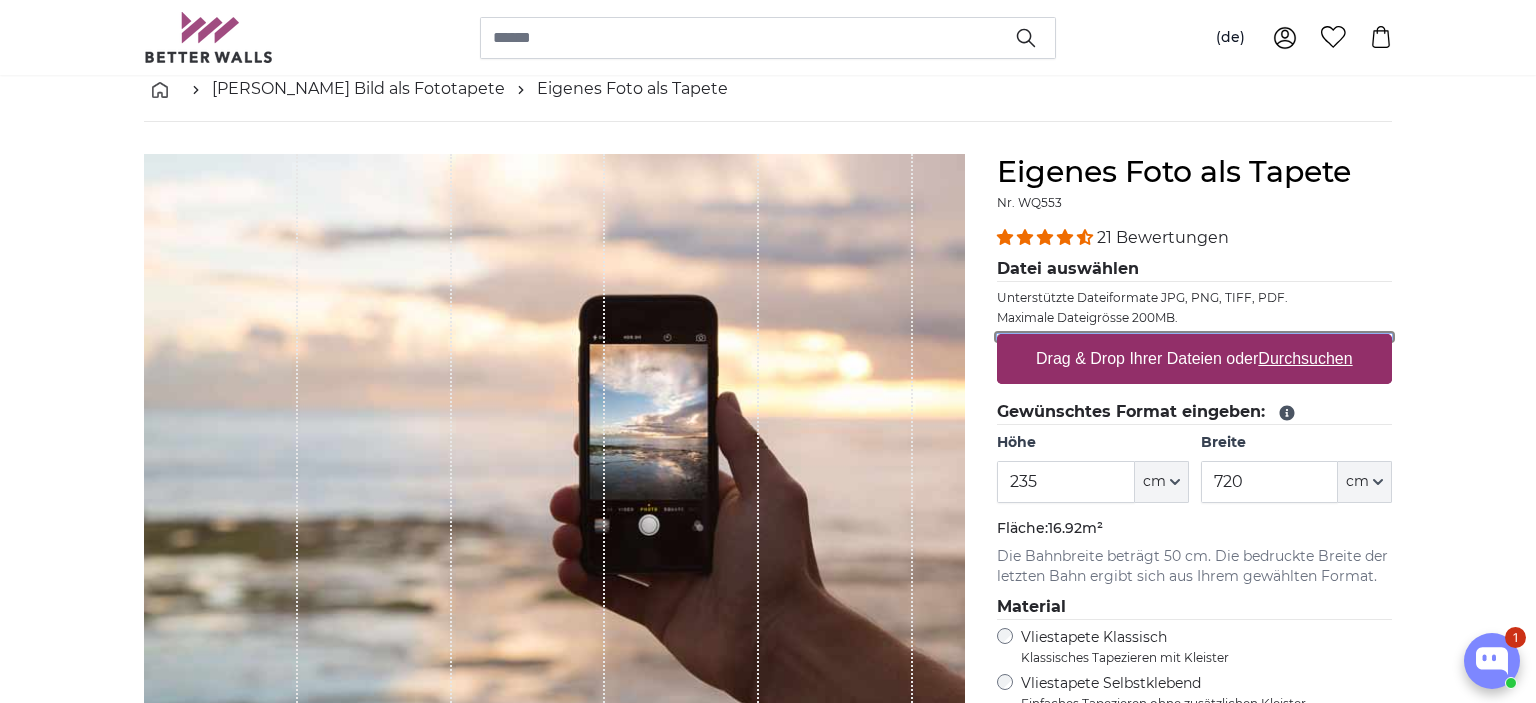 type on "**********" 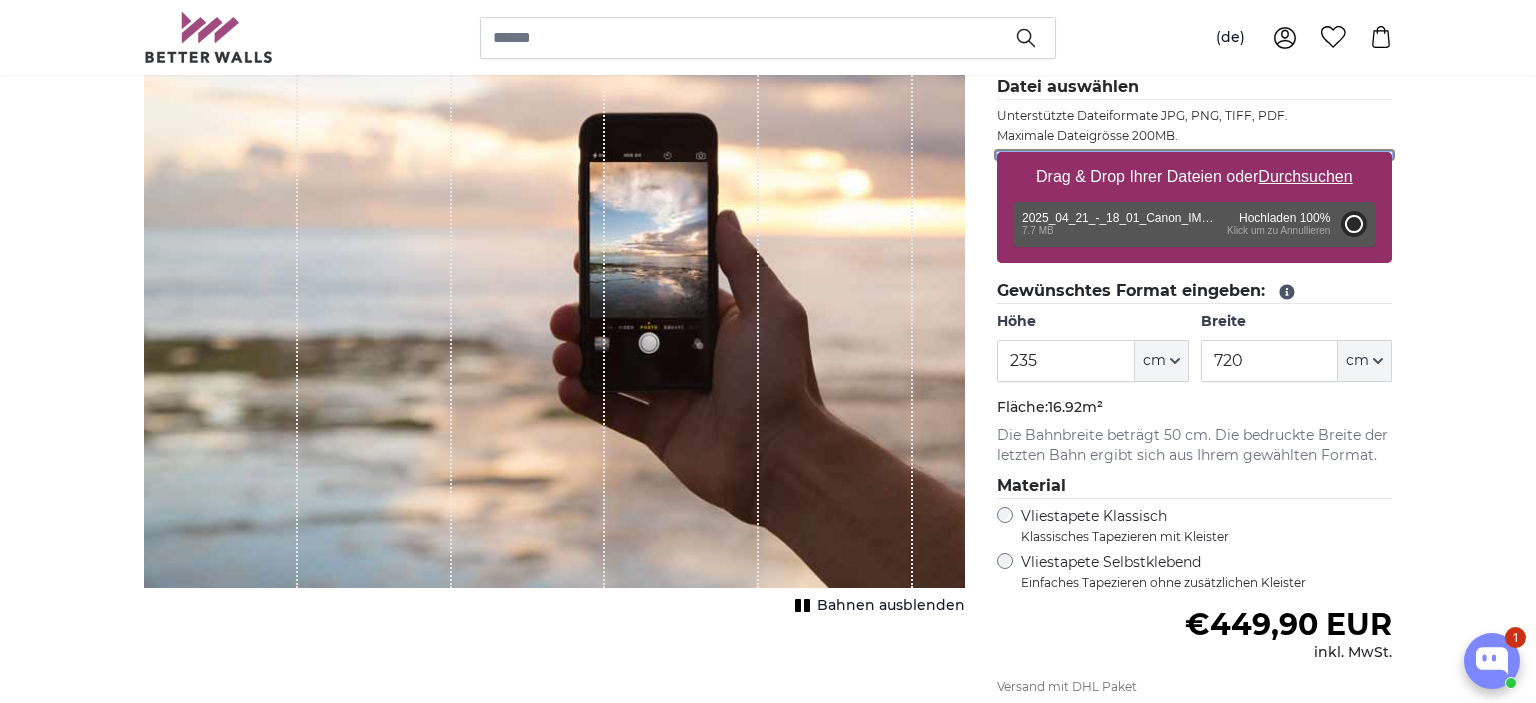 scroll, scrollTop: 316, scrollLeft: 0, axis: vertical 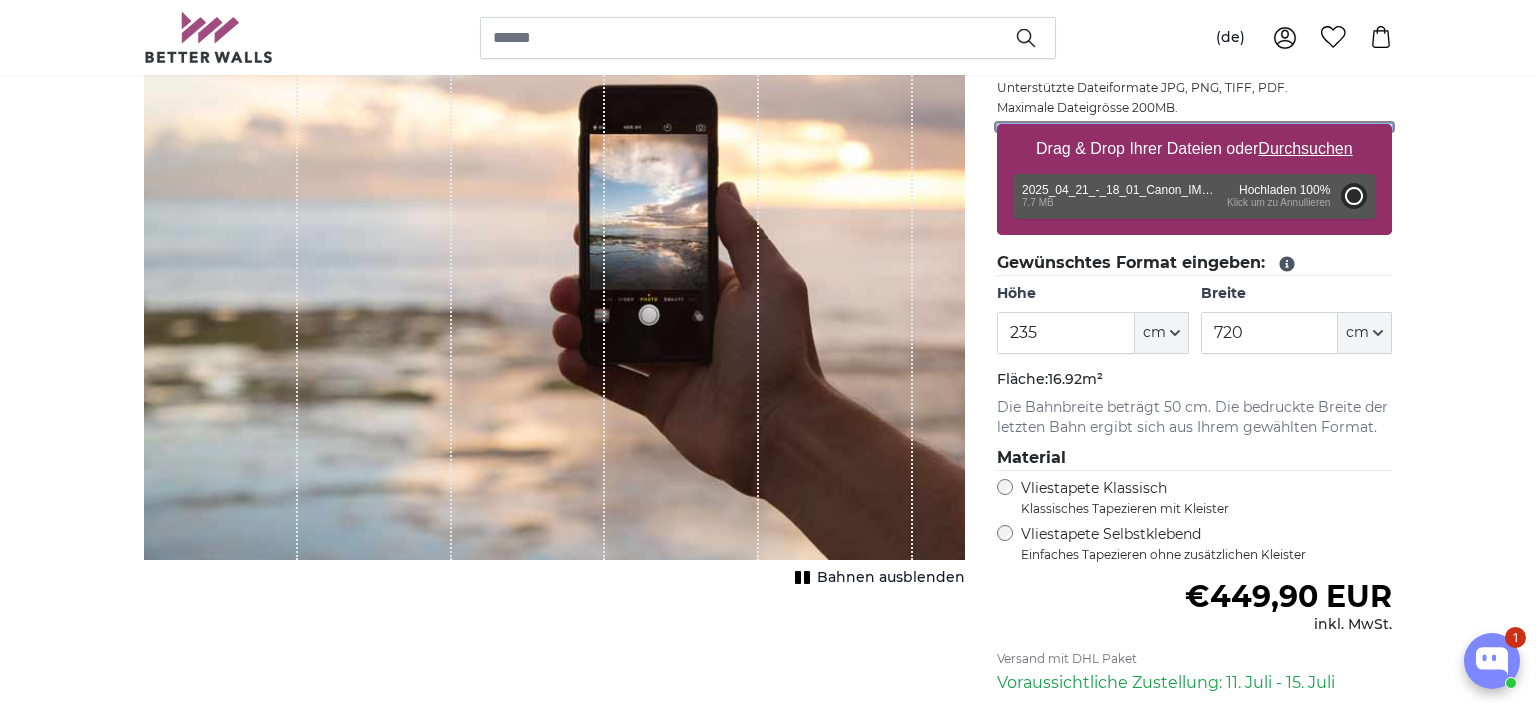 type on "200" 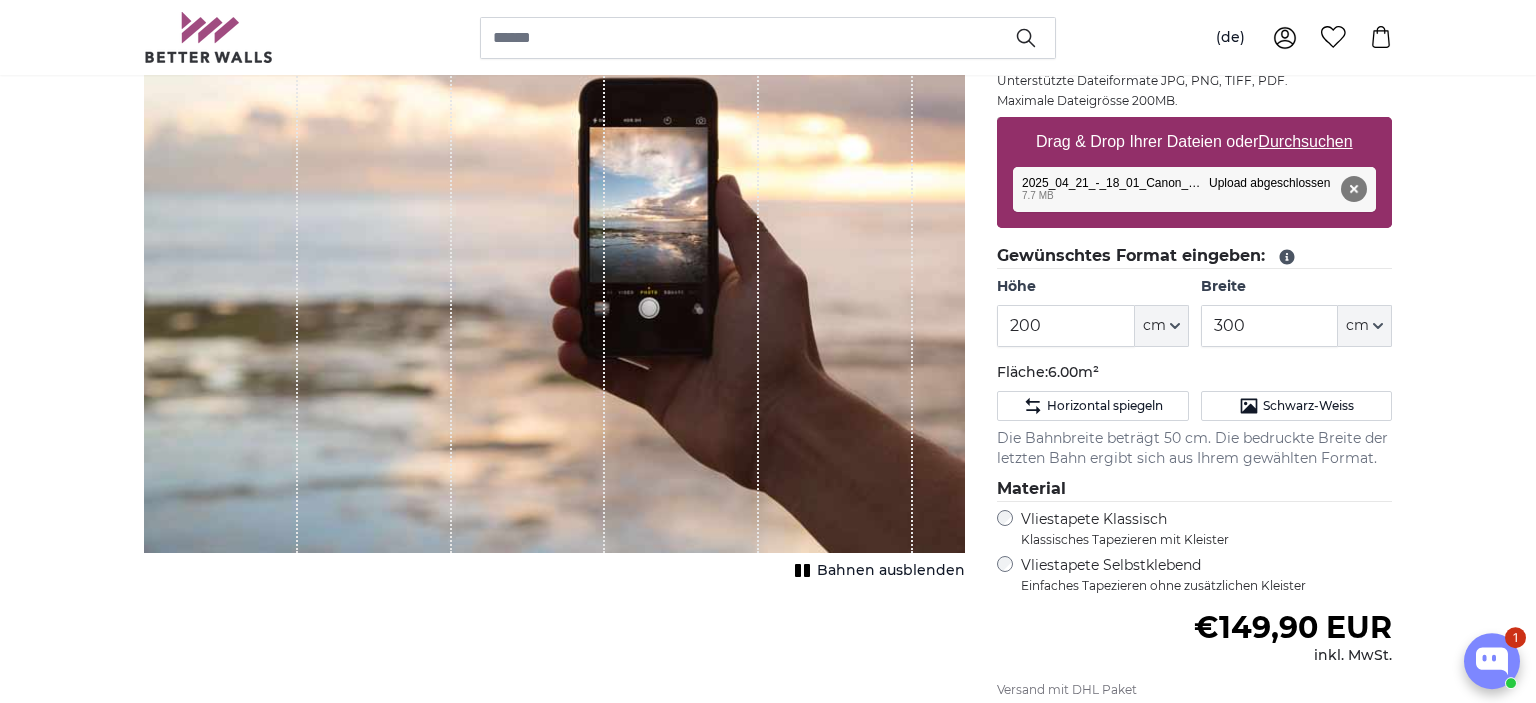 scroll, scrollTop: 316, scrollLeft: 0, axis: vertical 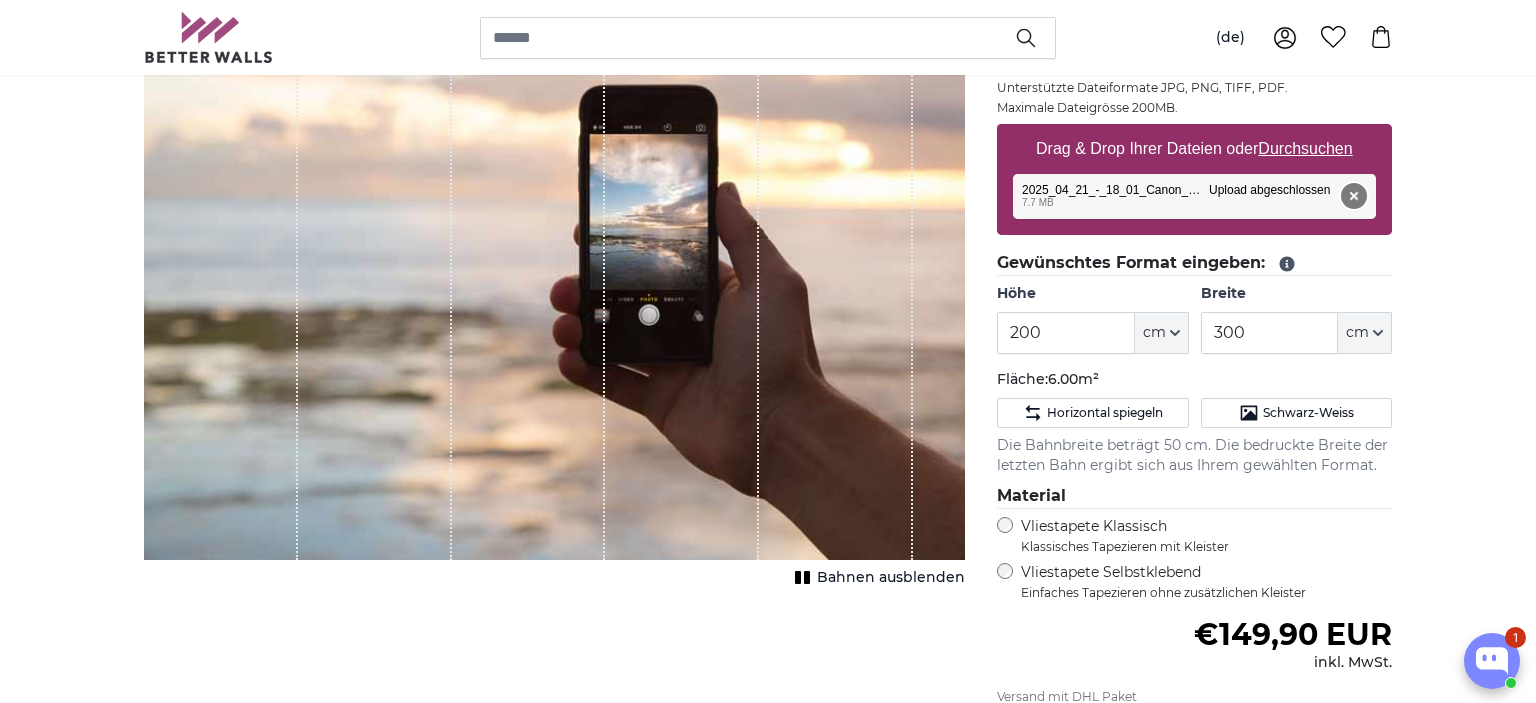 click on "Entfernen" at bounding box center (1354, 196) 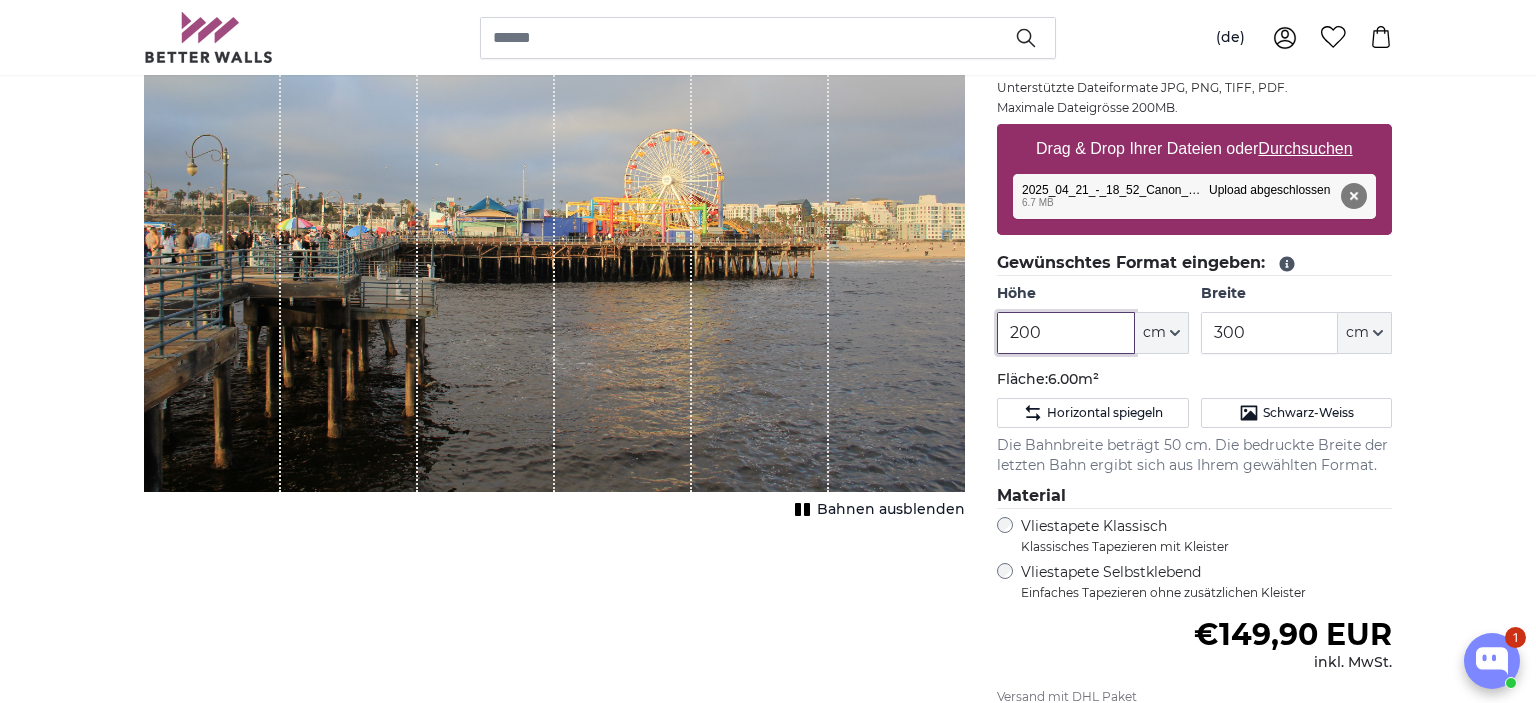 click on "200" at bounding box center (1065, 333) 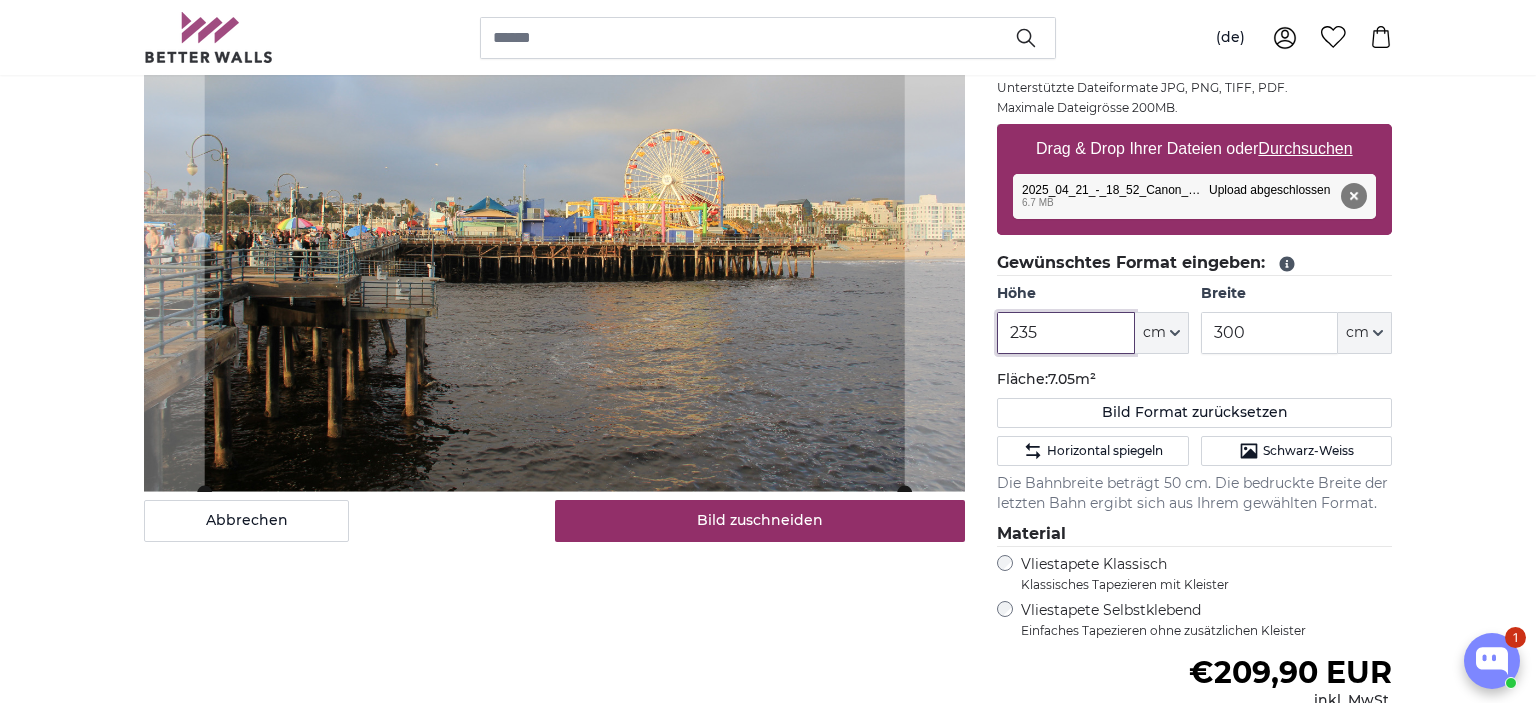 type on "235" 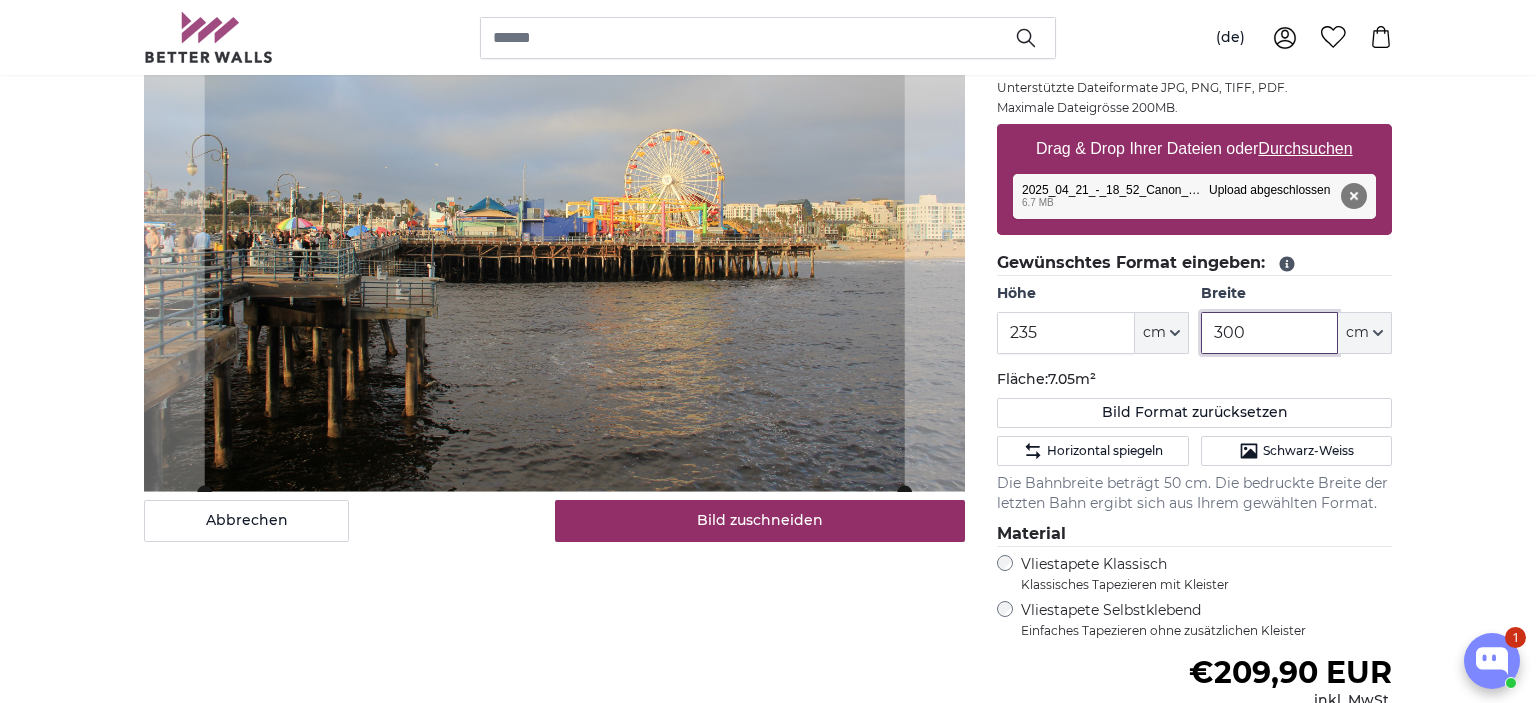 click on "300" at bounding box center (1269, 333) 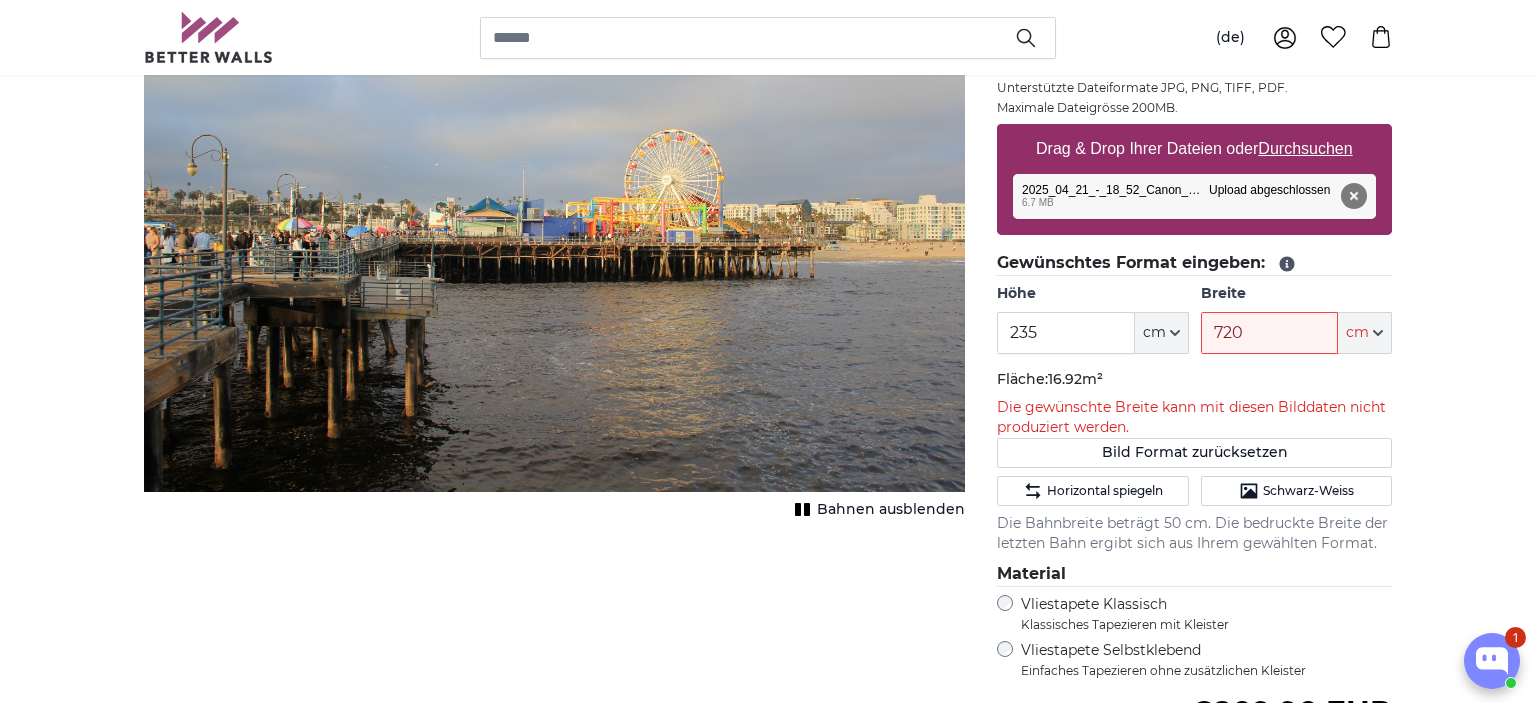 click on "Abbrechen
Bild zuschneiden
Bahnen ausblenden" at bounding box center [554, 483] 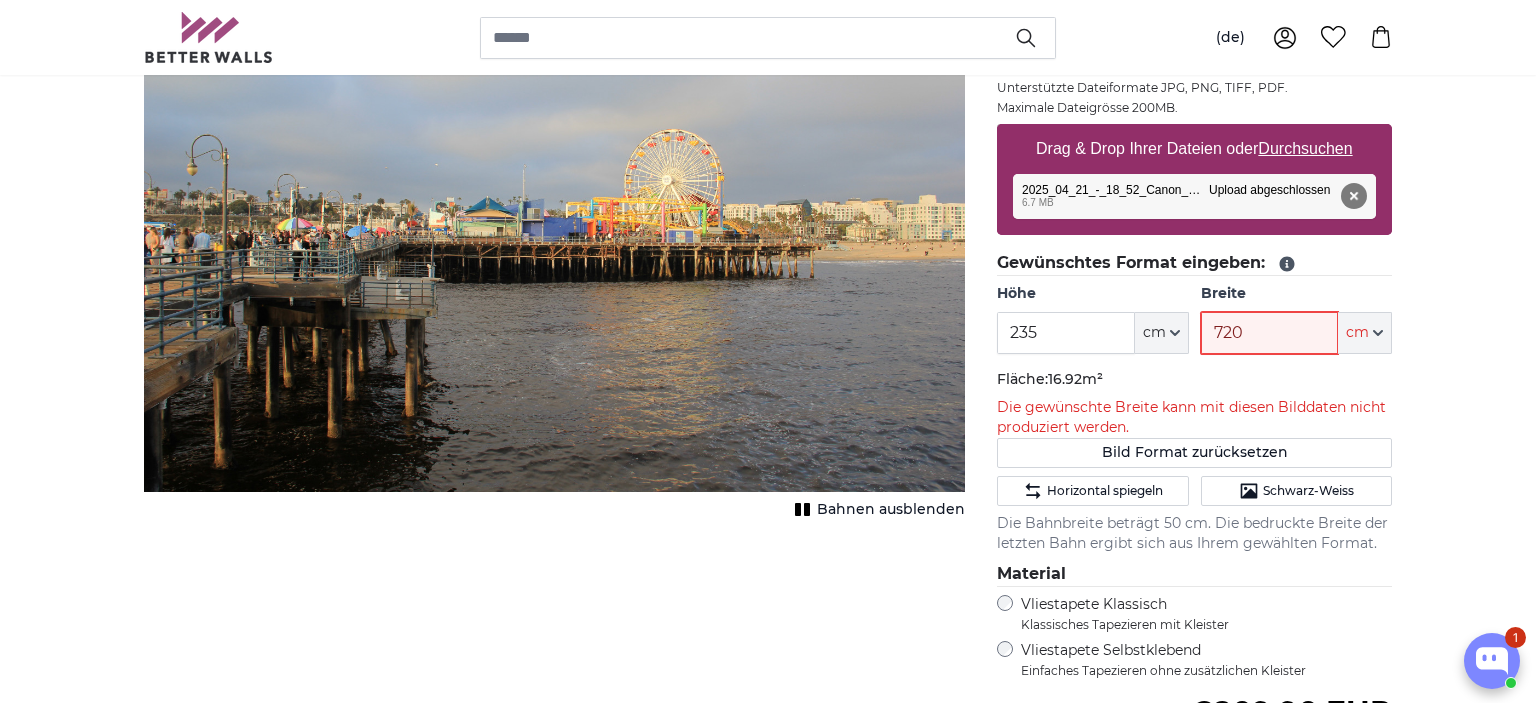 click on "720" at bounding box center [1269, 333] 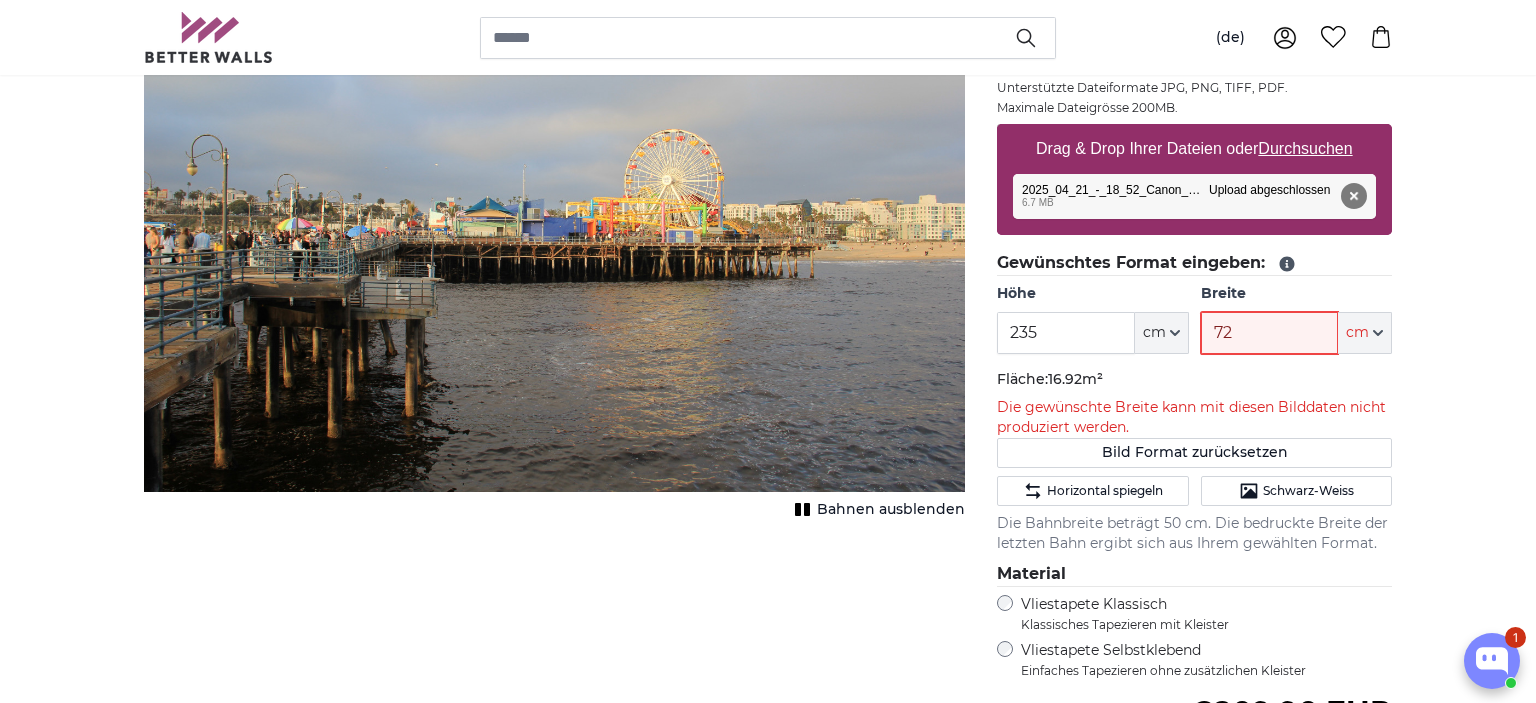 type on "7" 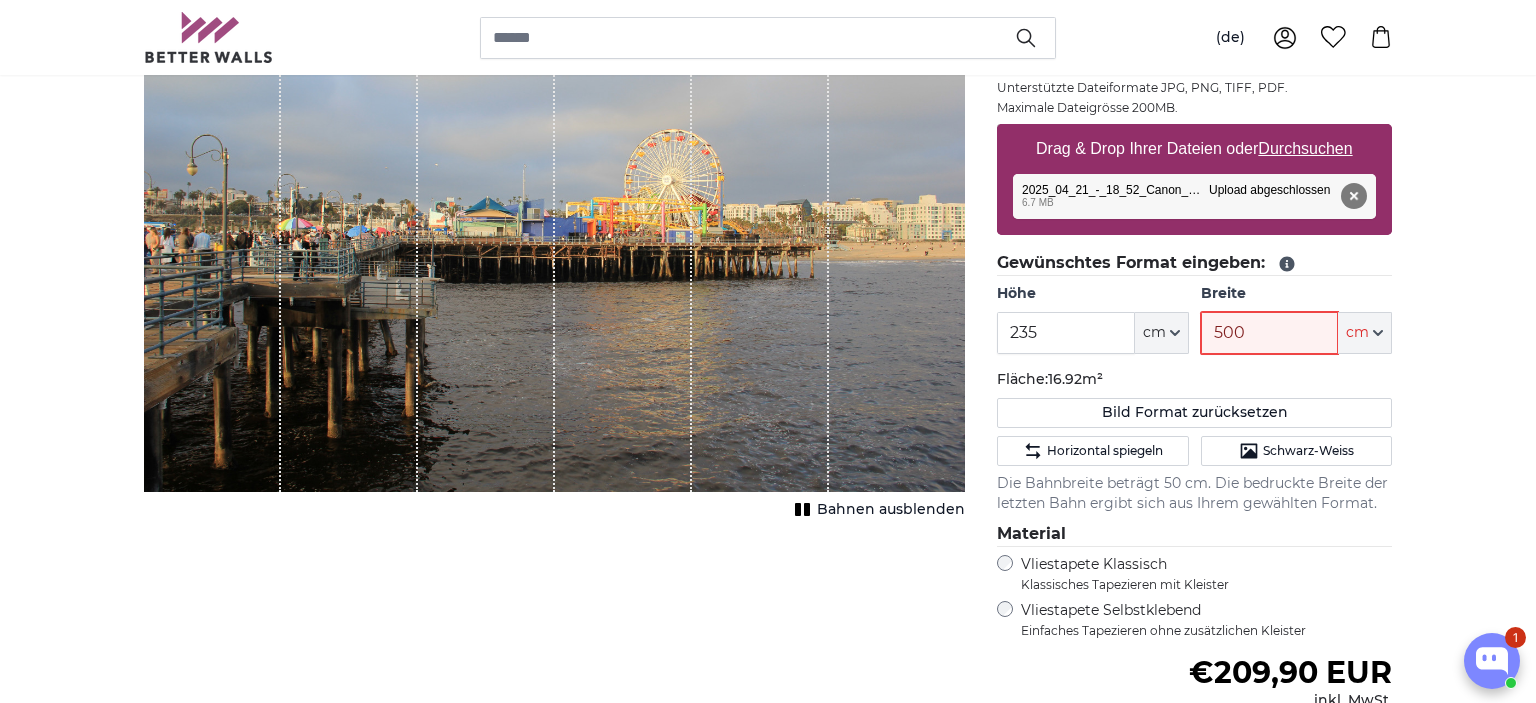 type on "500" 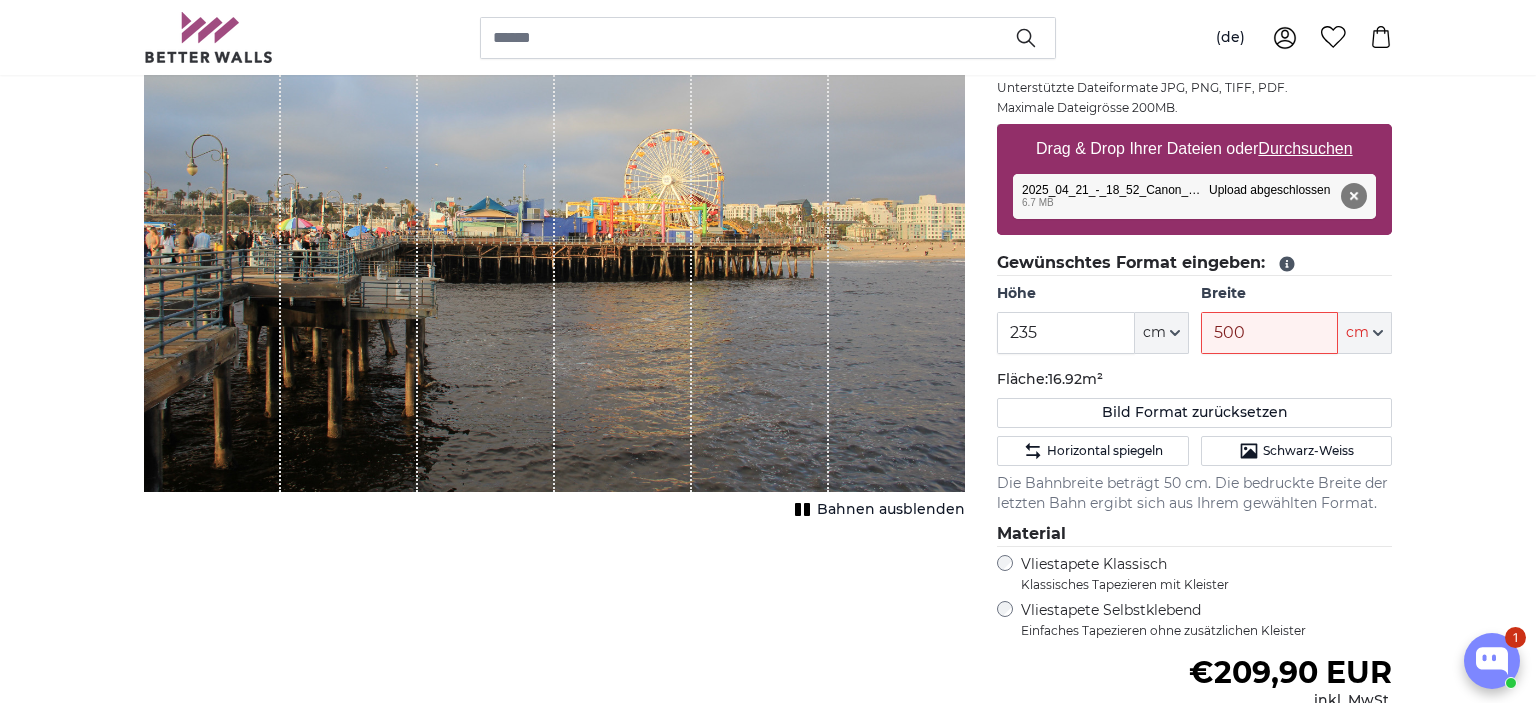 type 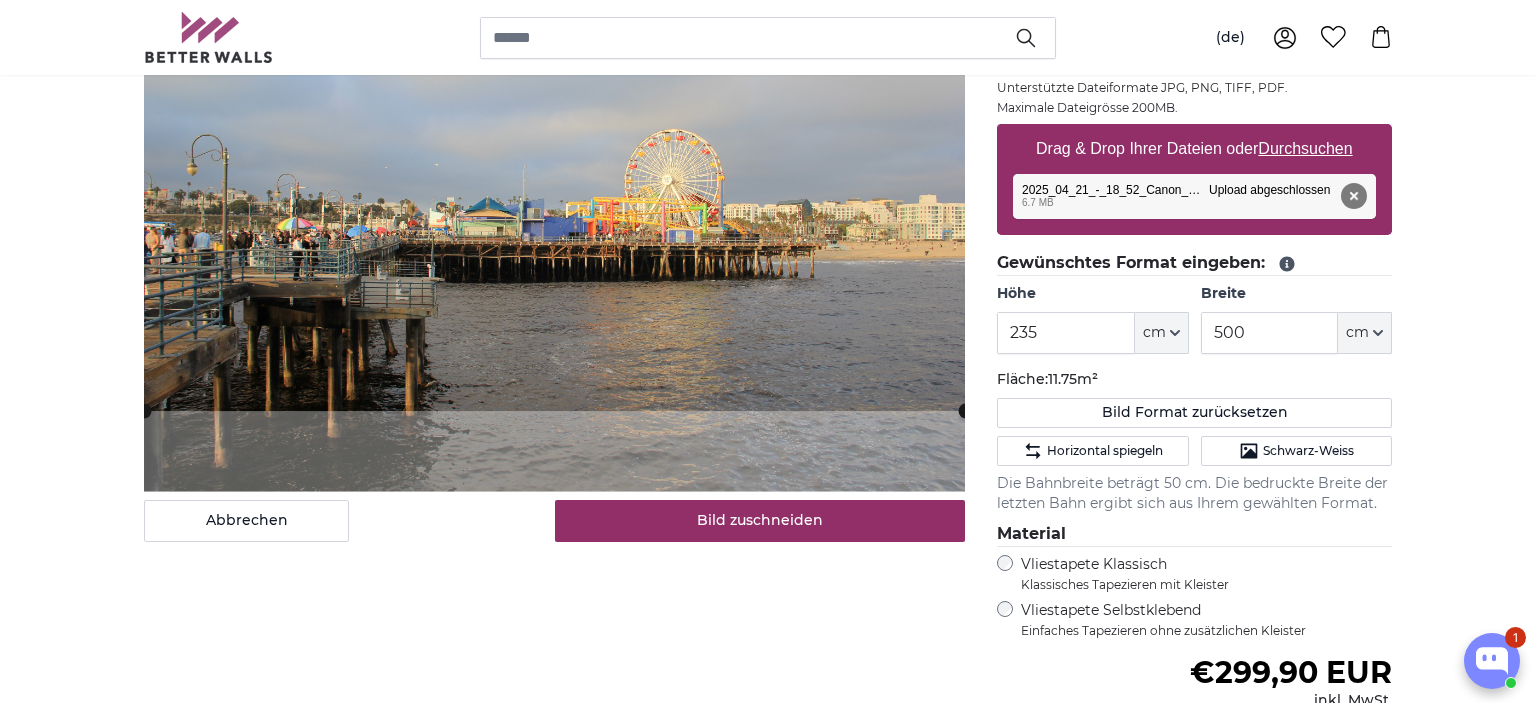 click on "[PERSON_NAME] Bild als Fototapete
Eigenes Foto als Tapete
Eigenes Foto als Tapete
Abbrechen
Bild zuschneiden" at bounding box center (768, 2395) 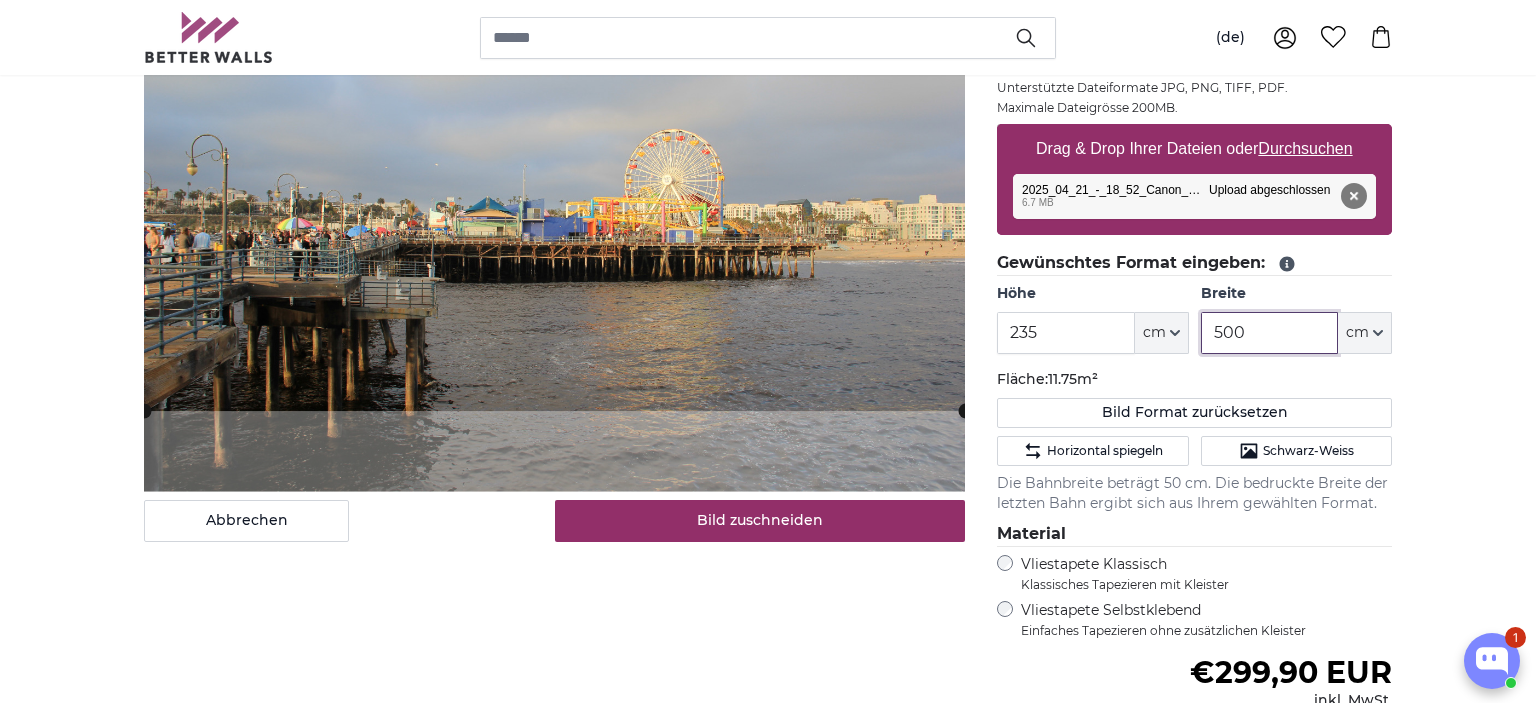 click on "500" at bounding box center [1269, 333] 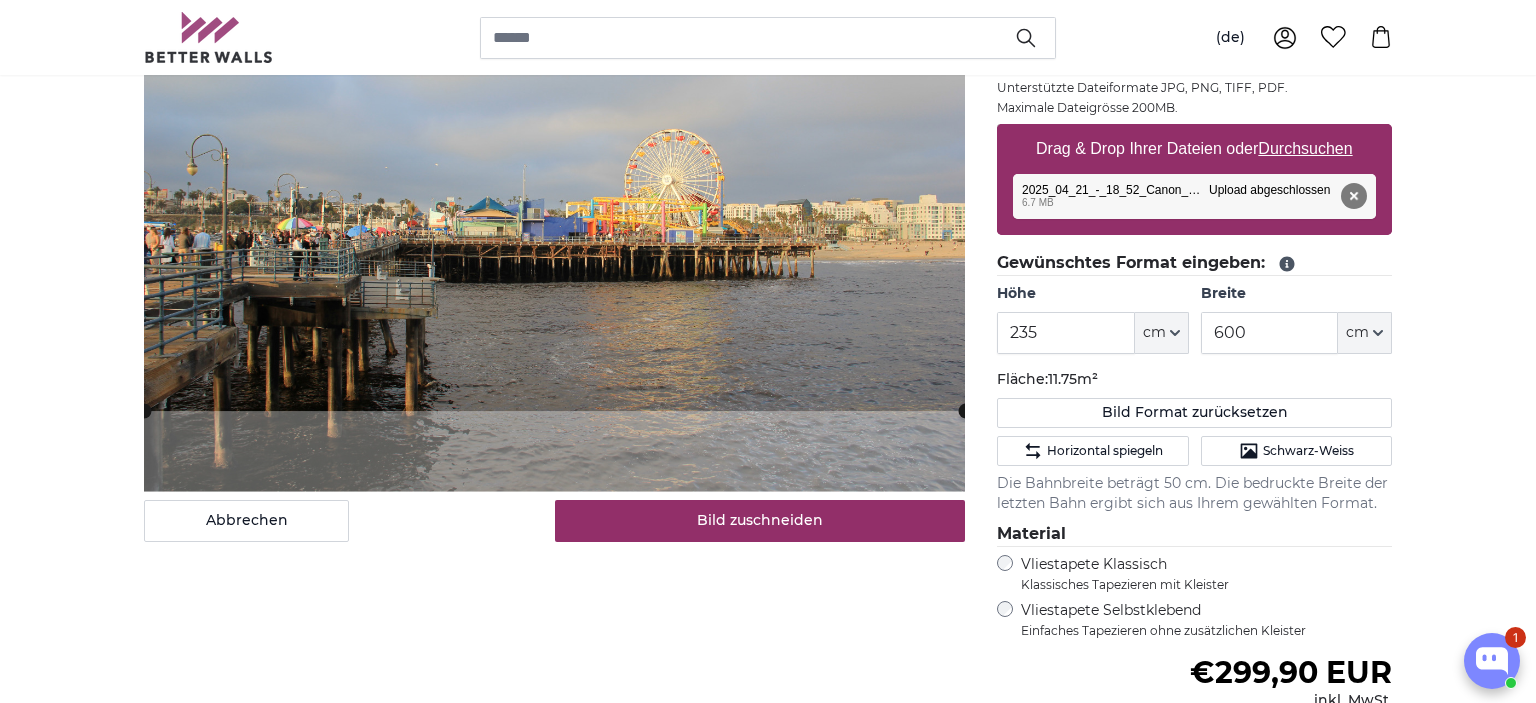 click on "Eigenes Foto als Tapete
Nr. WQ553
21 Bewertungen
Datei auswählen
Unterstützte Dateiformate JPG, PNG, TIFF, PDF.
Maximale Dateigrösse 200MB.
Drag & Drop Ihrer Dateien oder  Durchsuchen 2025_04_21_-_18_52_Canon_IMG_1571.JPG Entfernen Nochmal versuchen Entfernen Hochladen Abbrechen Nochmal versuchen Entfernen 2025_04_21_-_18_52_Canon_IMG_1571.JPG edit 6.7 MB Upload abgeschlossen" at bounding box center (1194, 463) 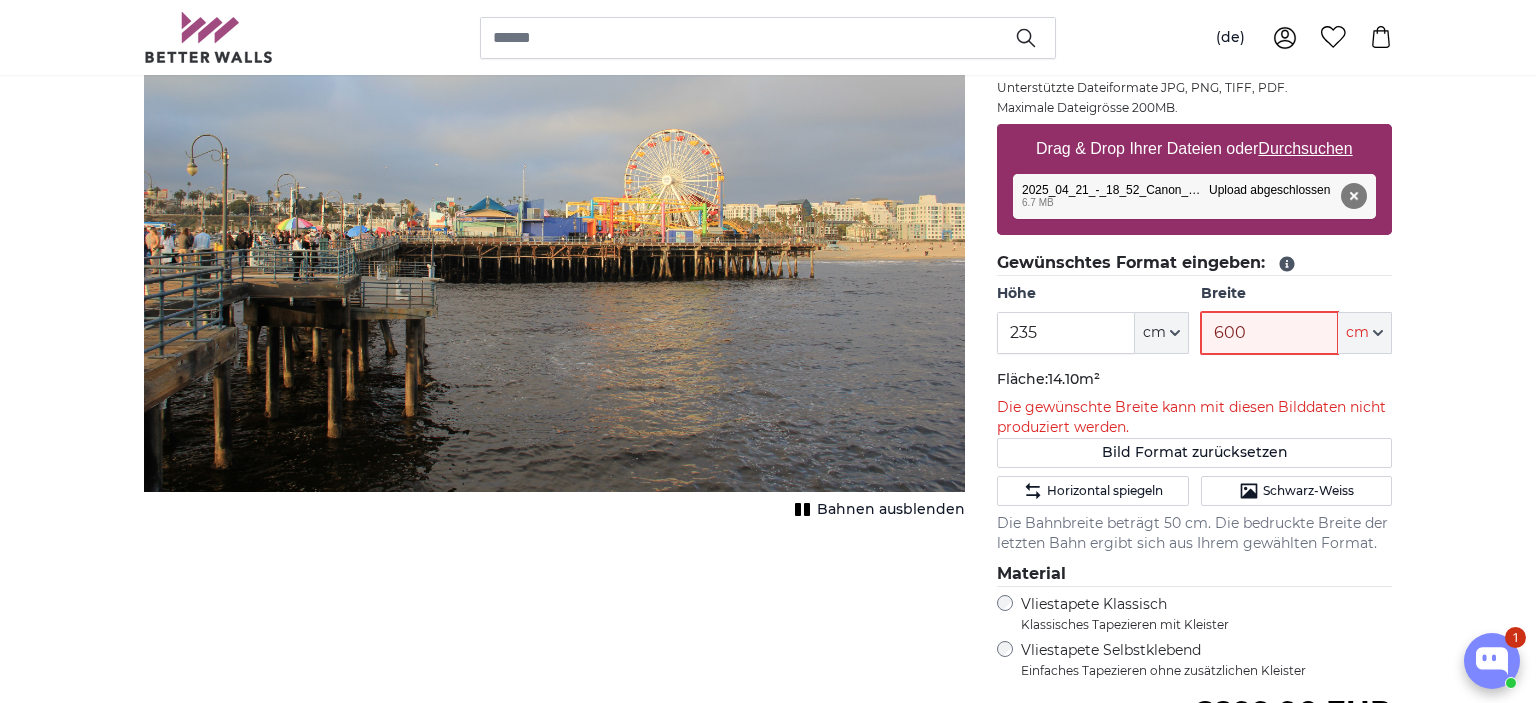 click on "600" at bounding box center (1269, 333) 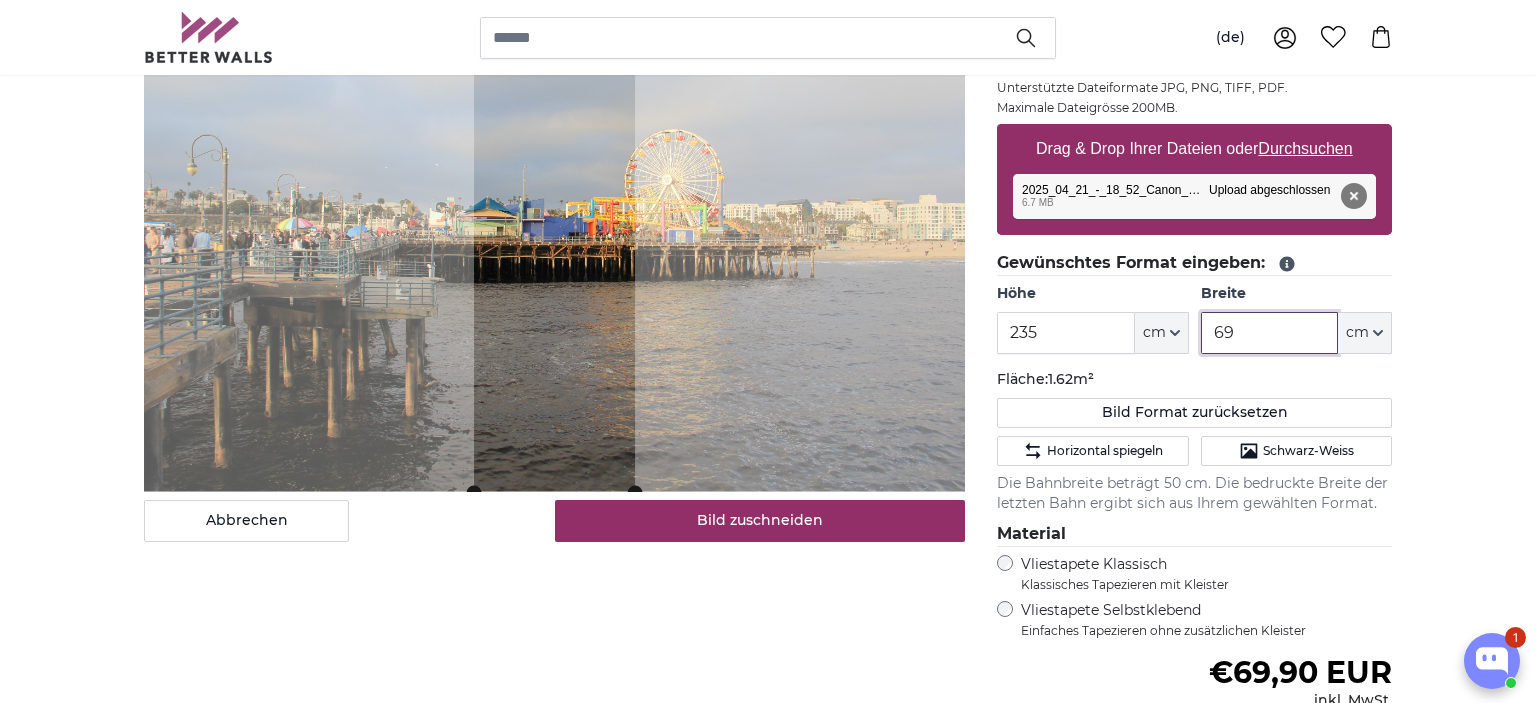 type on "6" 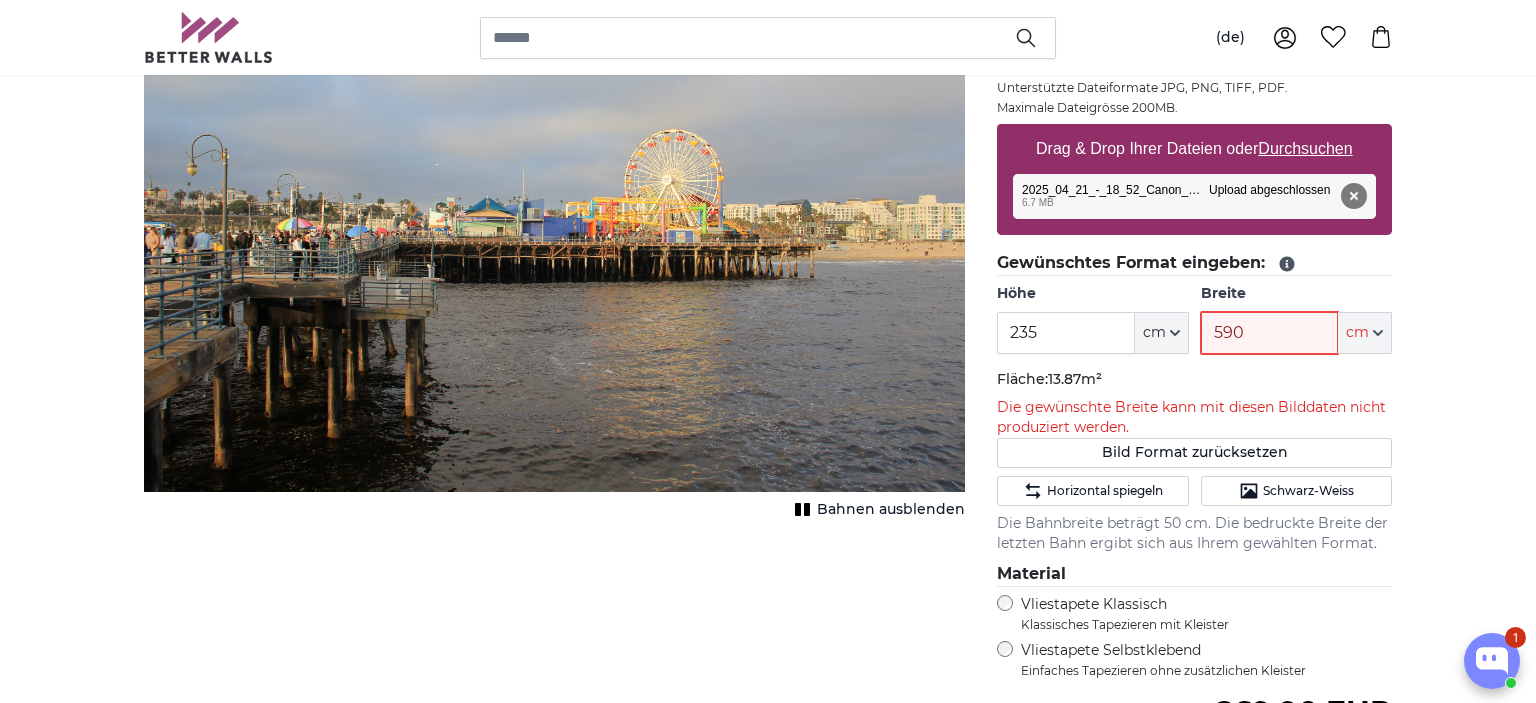click on "590" at bounding box center (1269, 333) 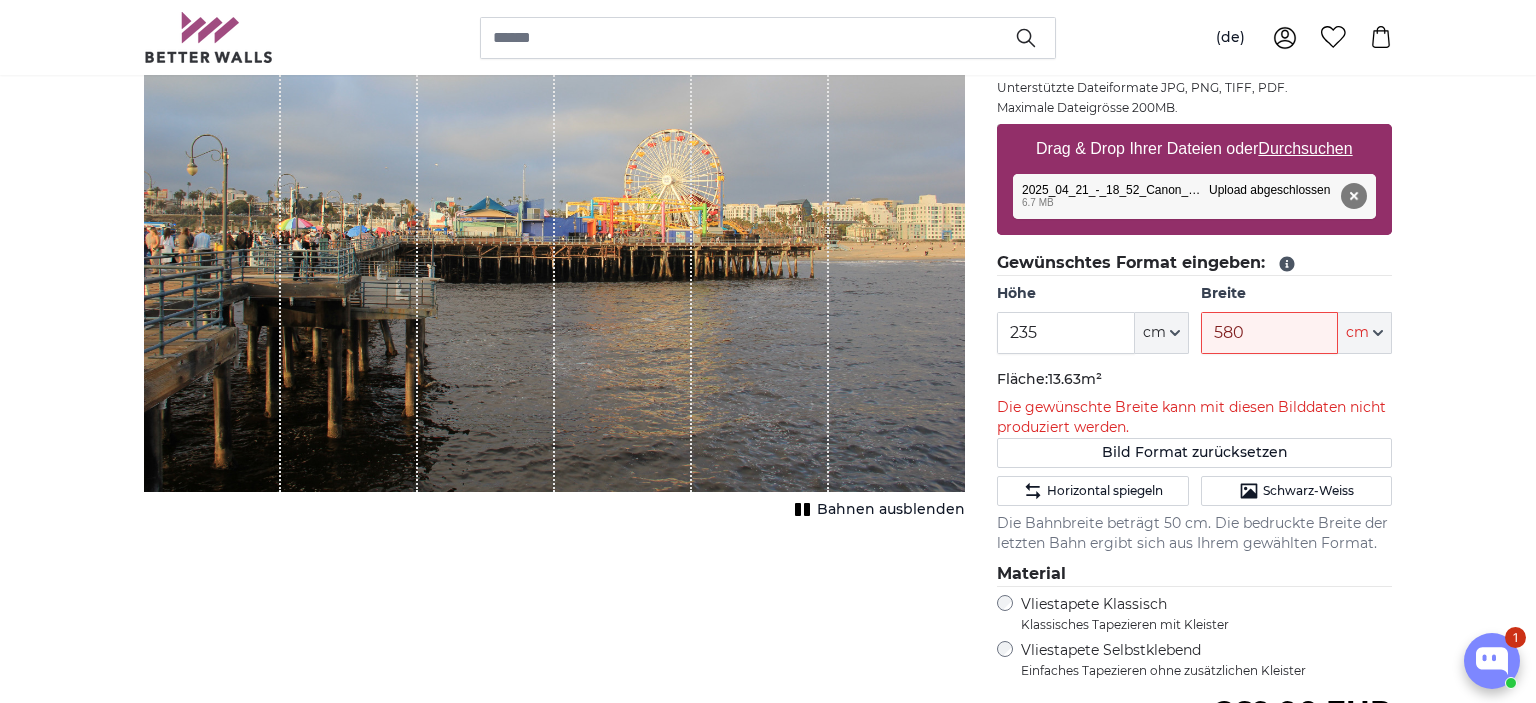 click on "[PERSON_NAME] Bild als Fototapete
Eigenes Foto als Tapete
Eigenes Foto als Tapete
Abbrechen
Bild zuschneiden" at bounding box center (768, 2415) 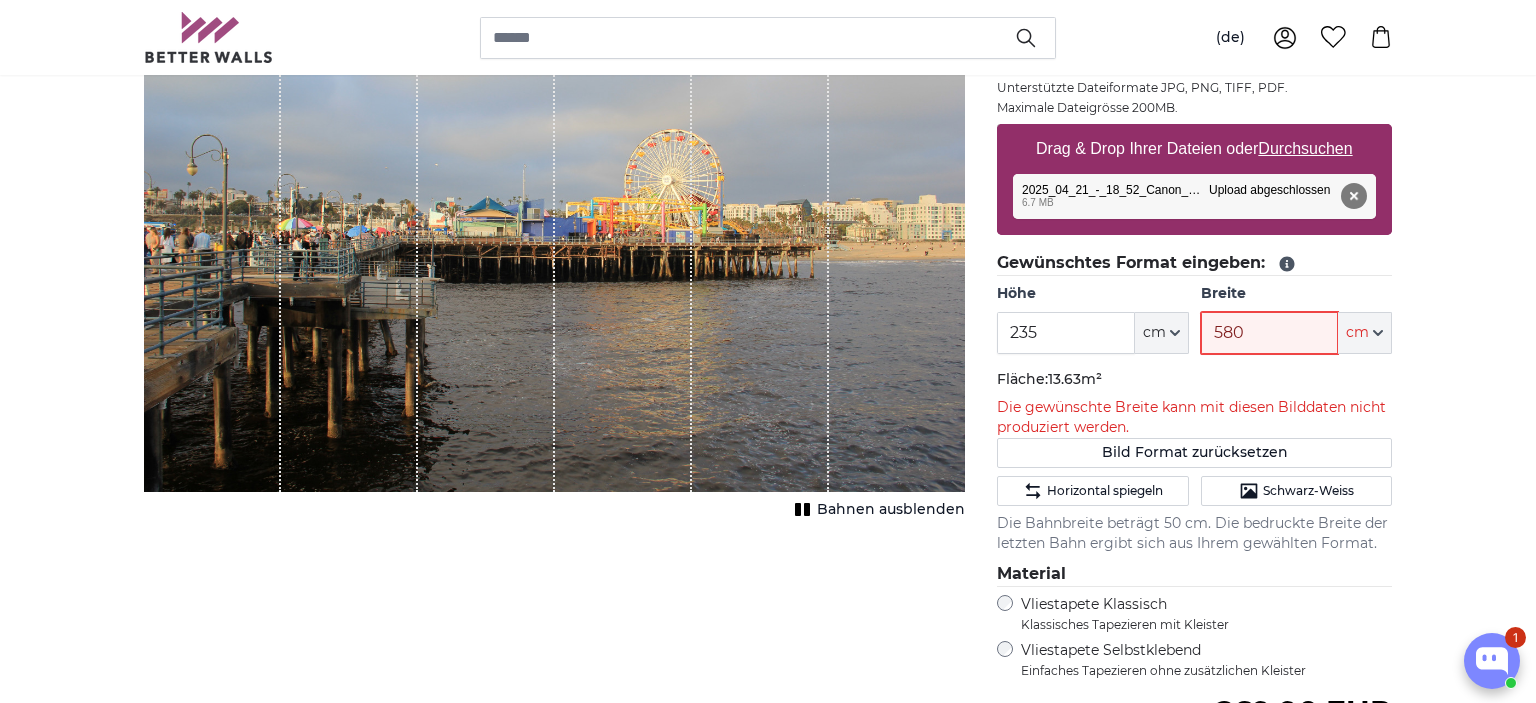 click on "580" at bounding box center (1269, 333) 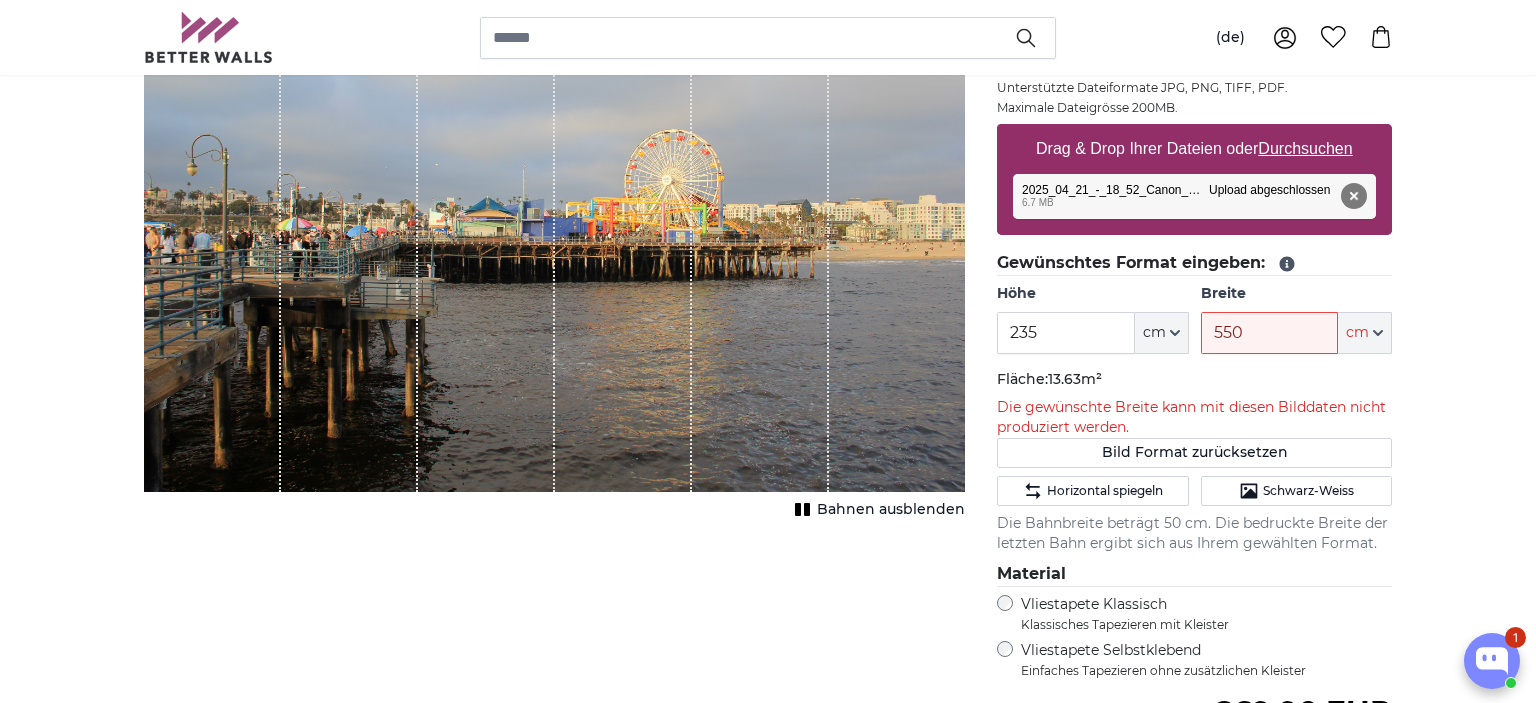 click on "[PERSON_NAME] Bild als Fototapete
Eigenes Foto als Tapete
Eigenes Foto als Tapete
Abbrechen
Bild zuschneiden" at bounding box center [768, 2415] 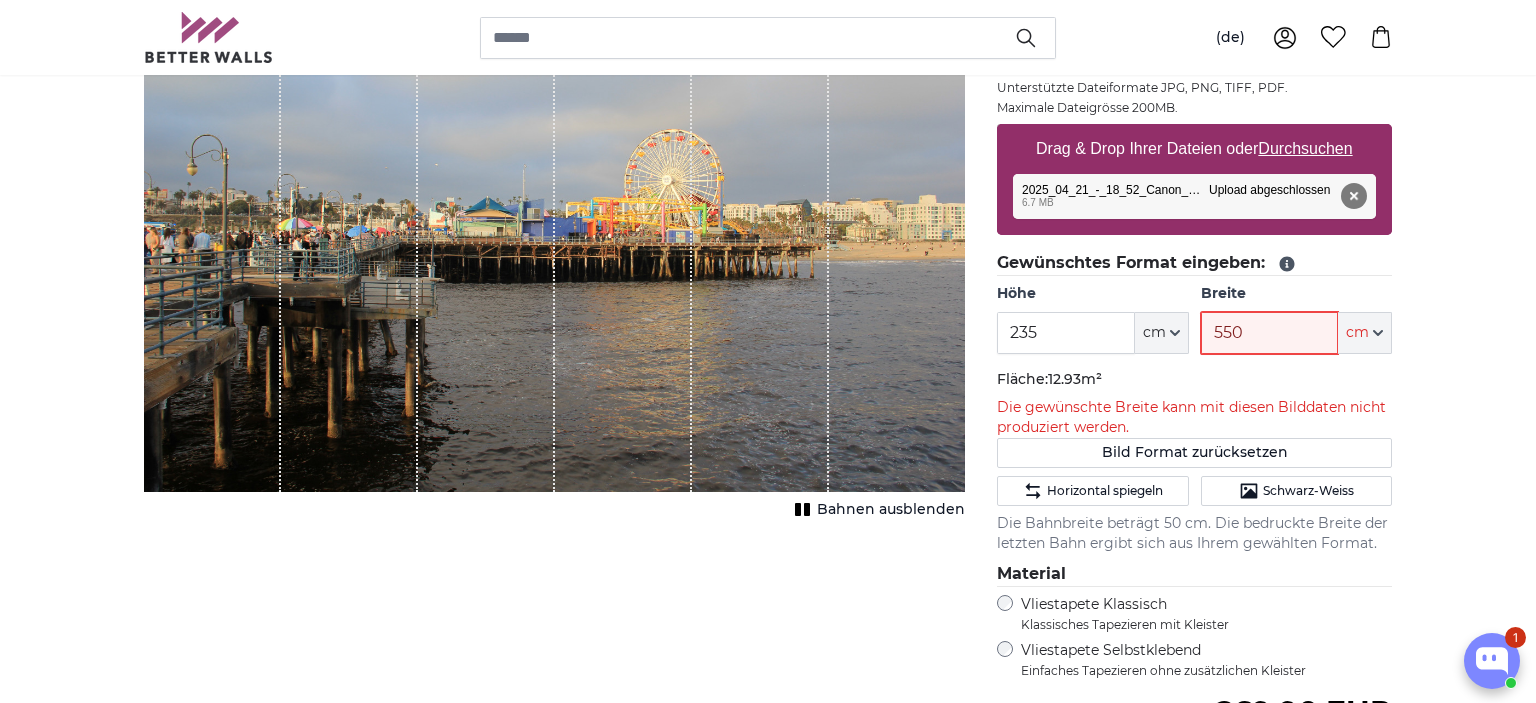 click on "550" at bounding box center (1269, 333) 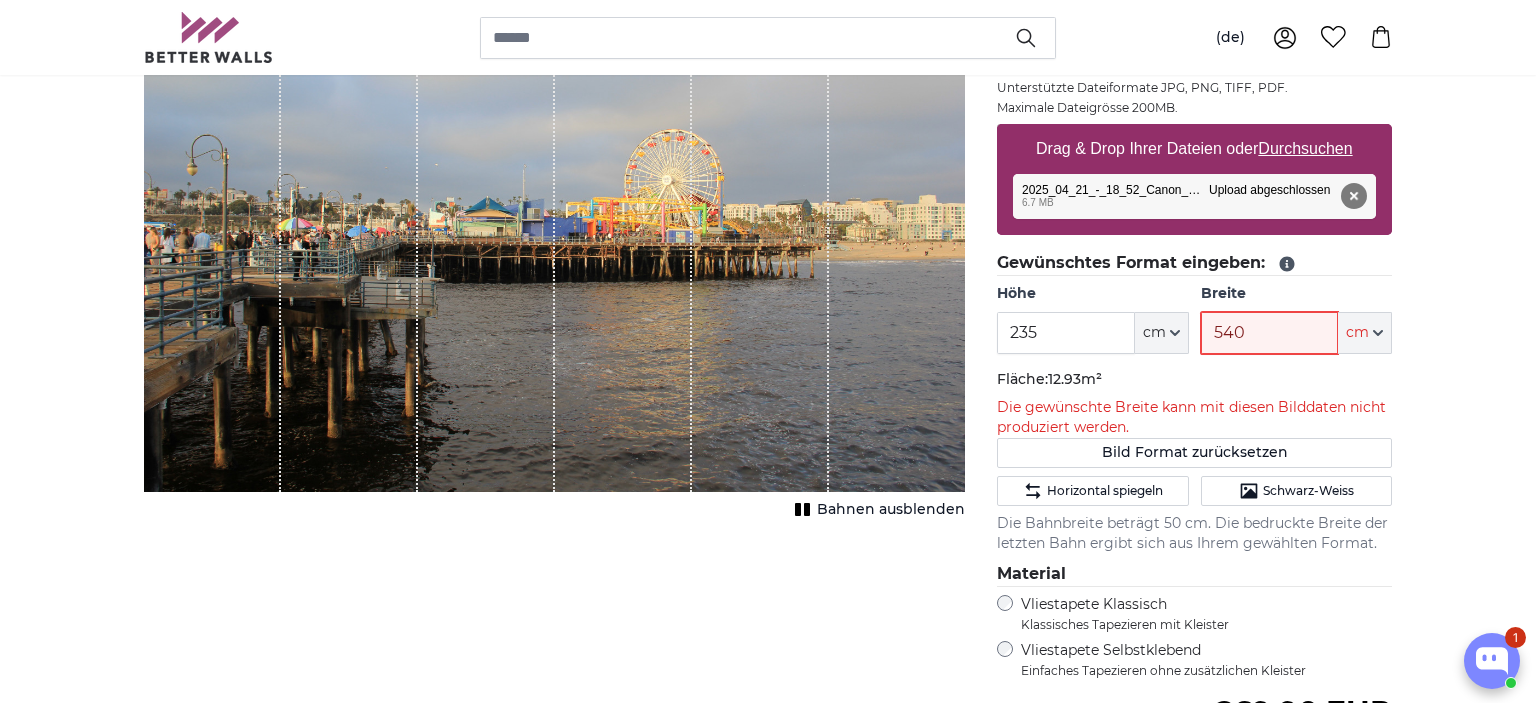 type on "540" 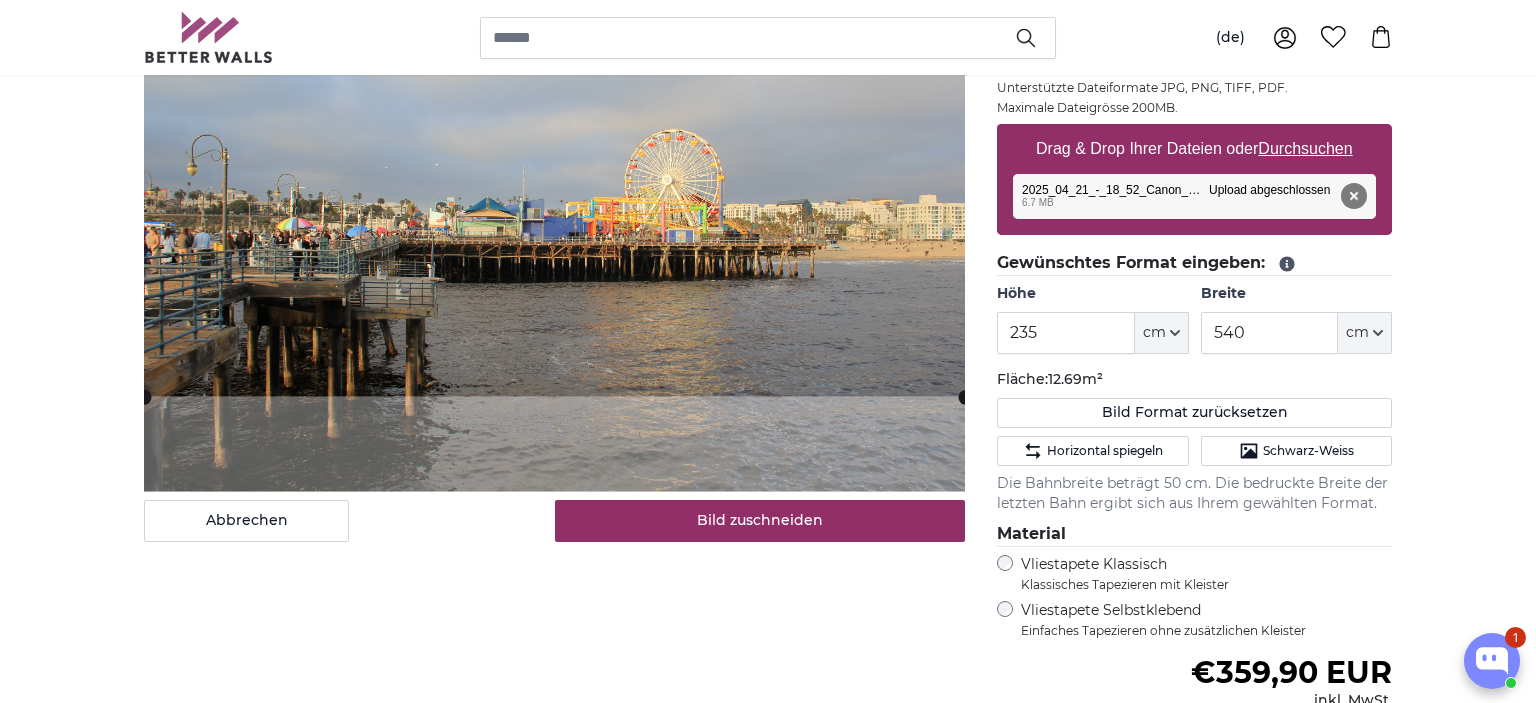 click on "Gewünschtes Format eingeben:
Höhe
235
ft
cm
Centimeter (cm)
Inches (inch)
Feet (ft. in.)
Breite
540
ft
cm" 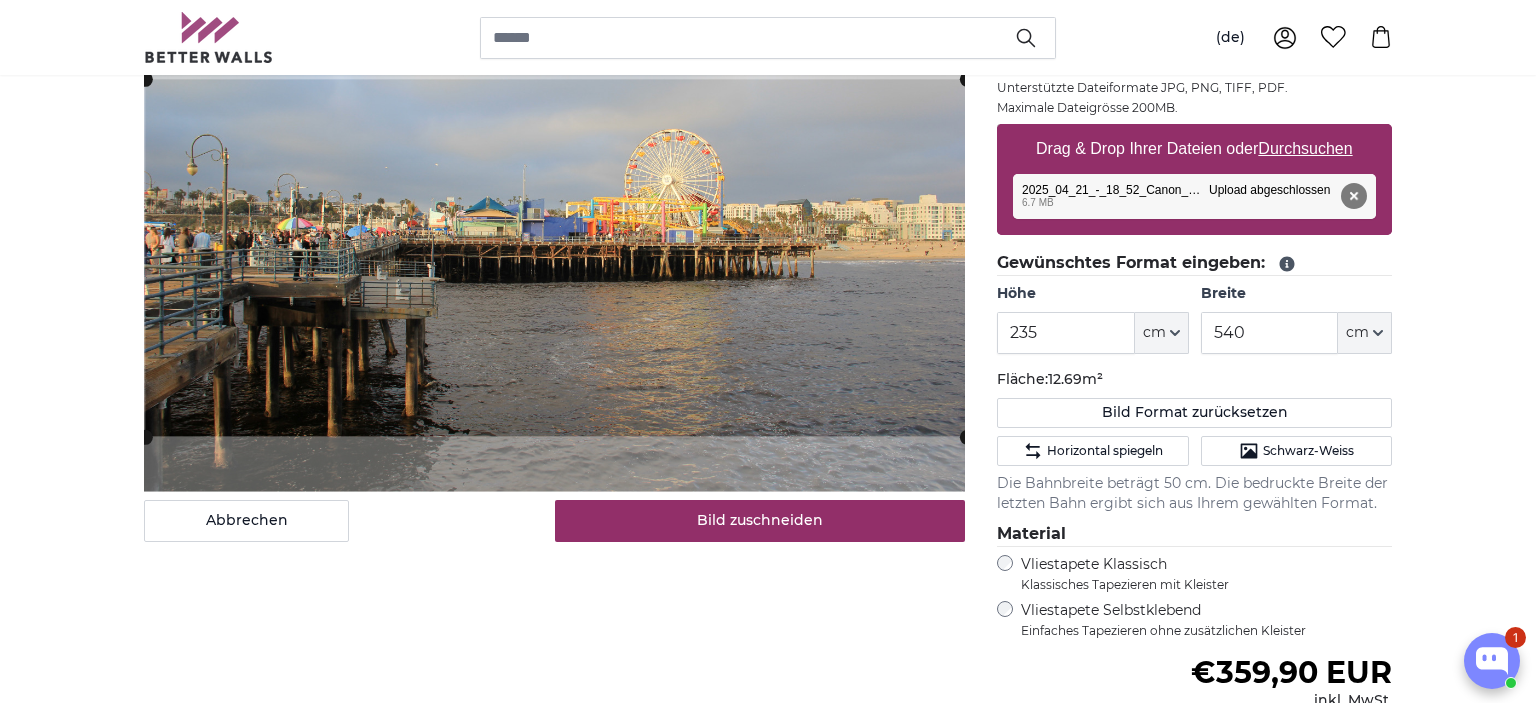 click 